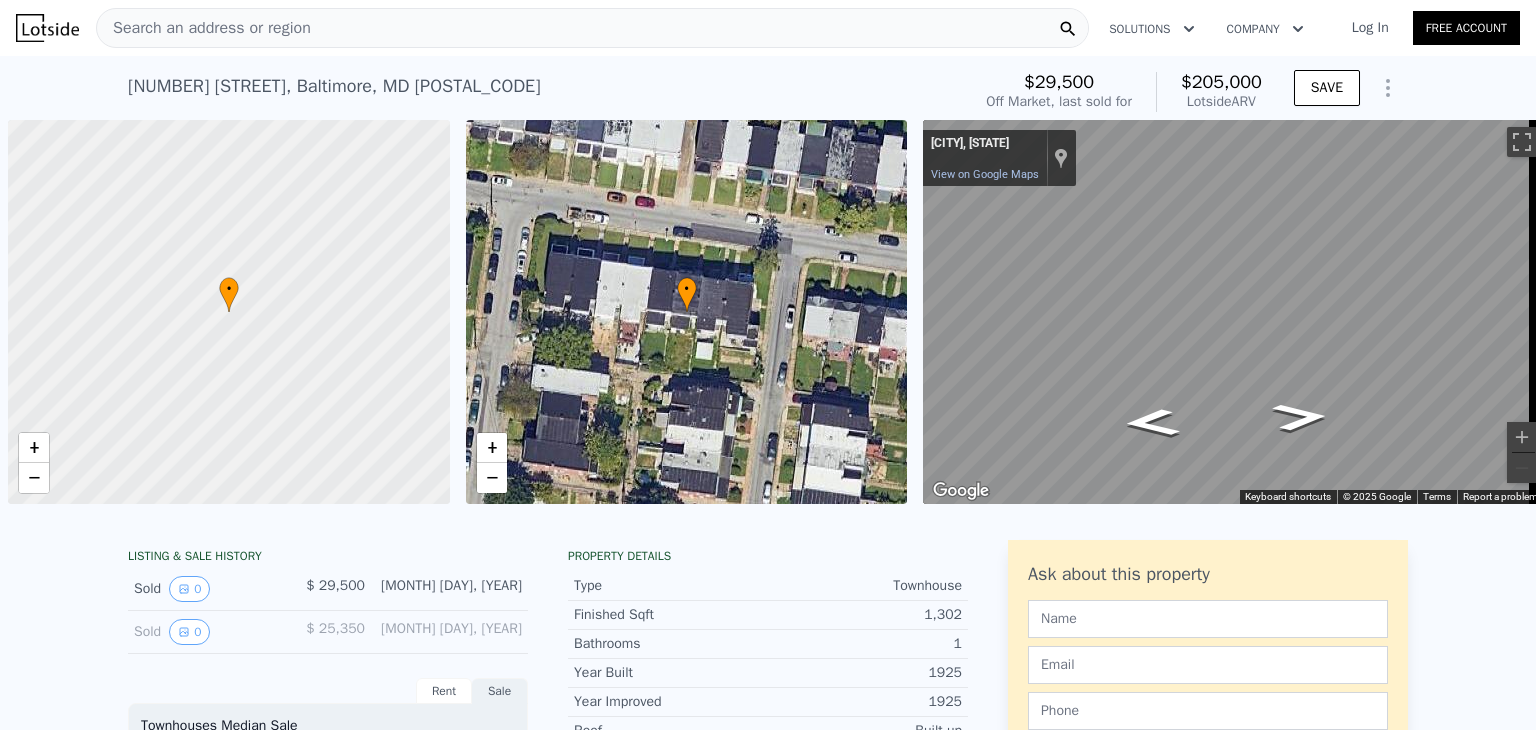 scroll, scrollTop: 0, scrollLeft: 0, axis: both 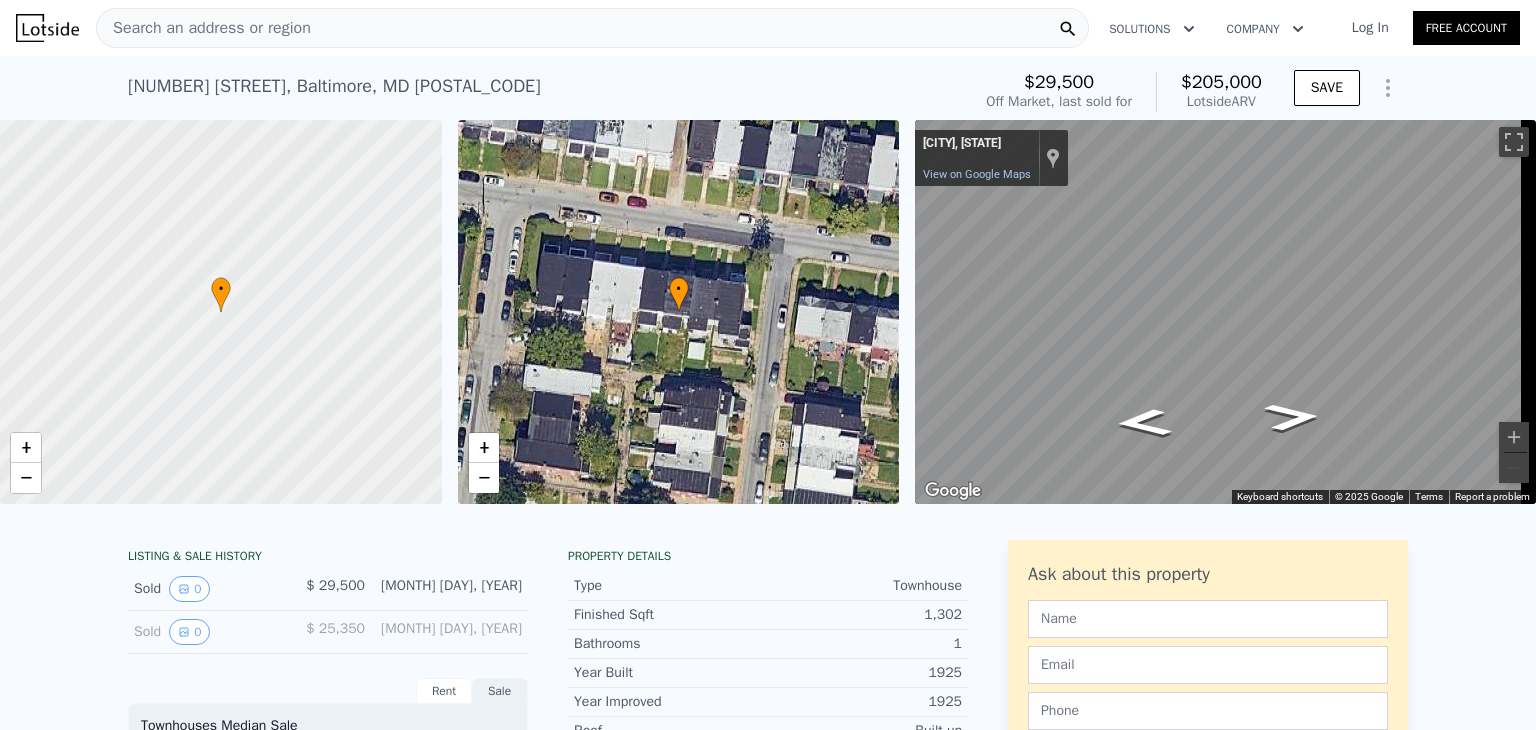 click on "Search an address or region" at bounding box center [592, 28] 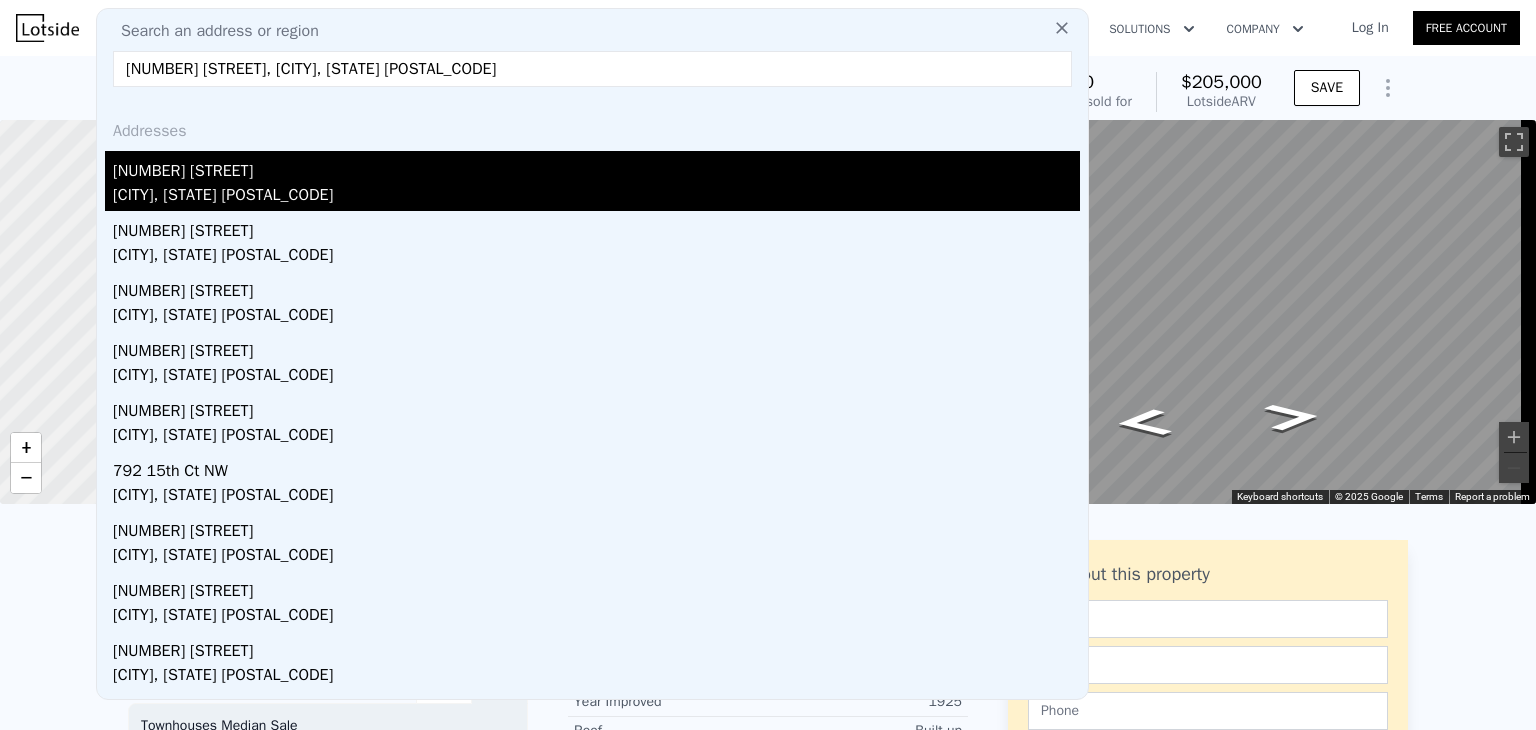 type on "[NUMBER] [STREET], [CITY], [STATE] [POSTAL_CODE]" 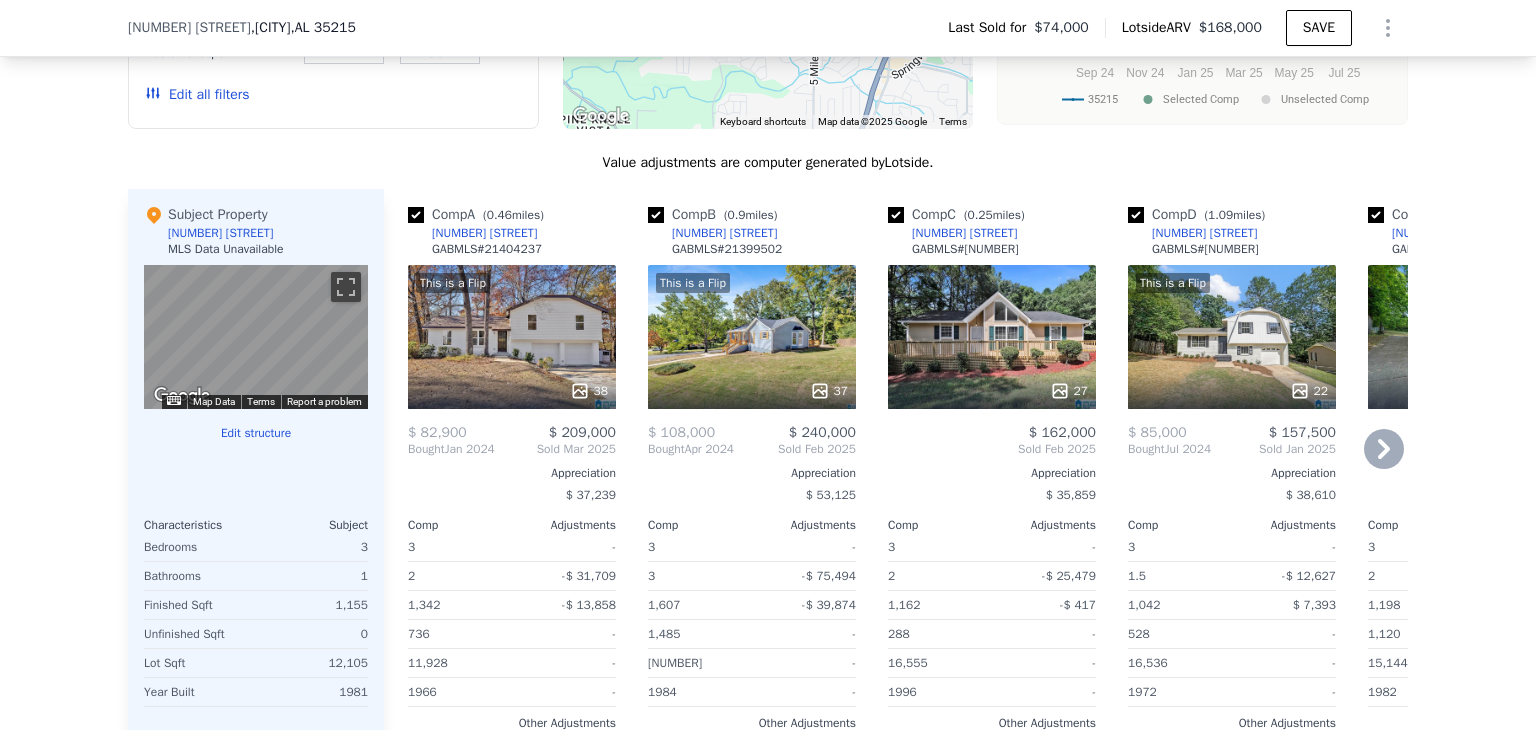 scroll, scrollTop: 1852, scrollLeft: 0, axis: vertical 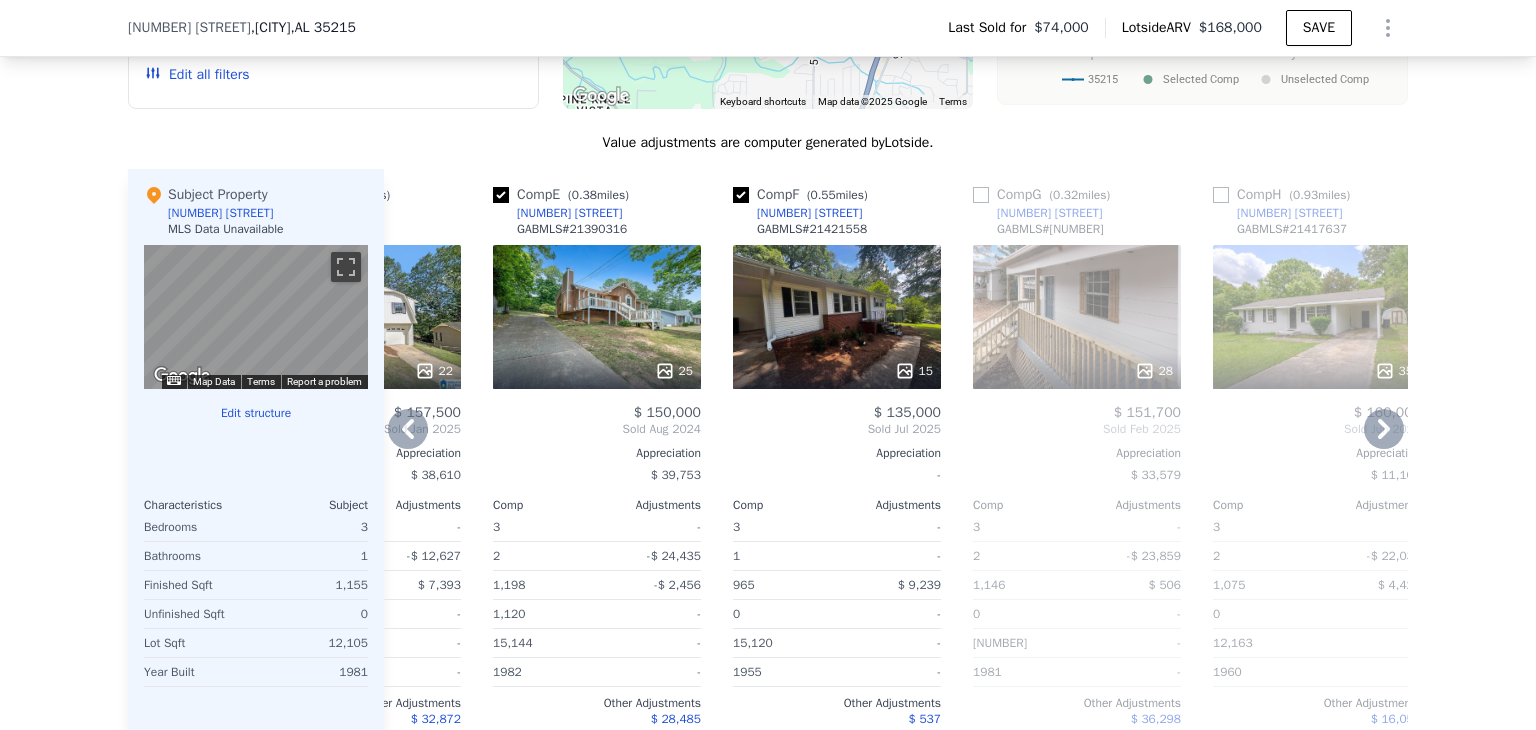 click on "15" at bounding box center [837, 317] 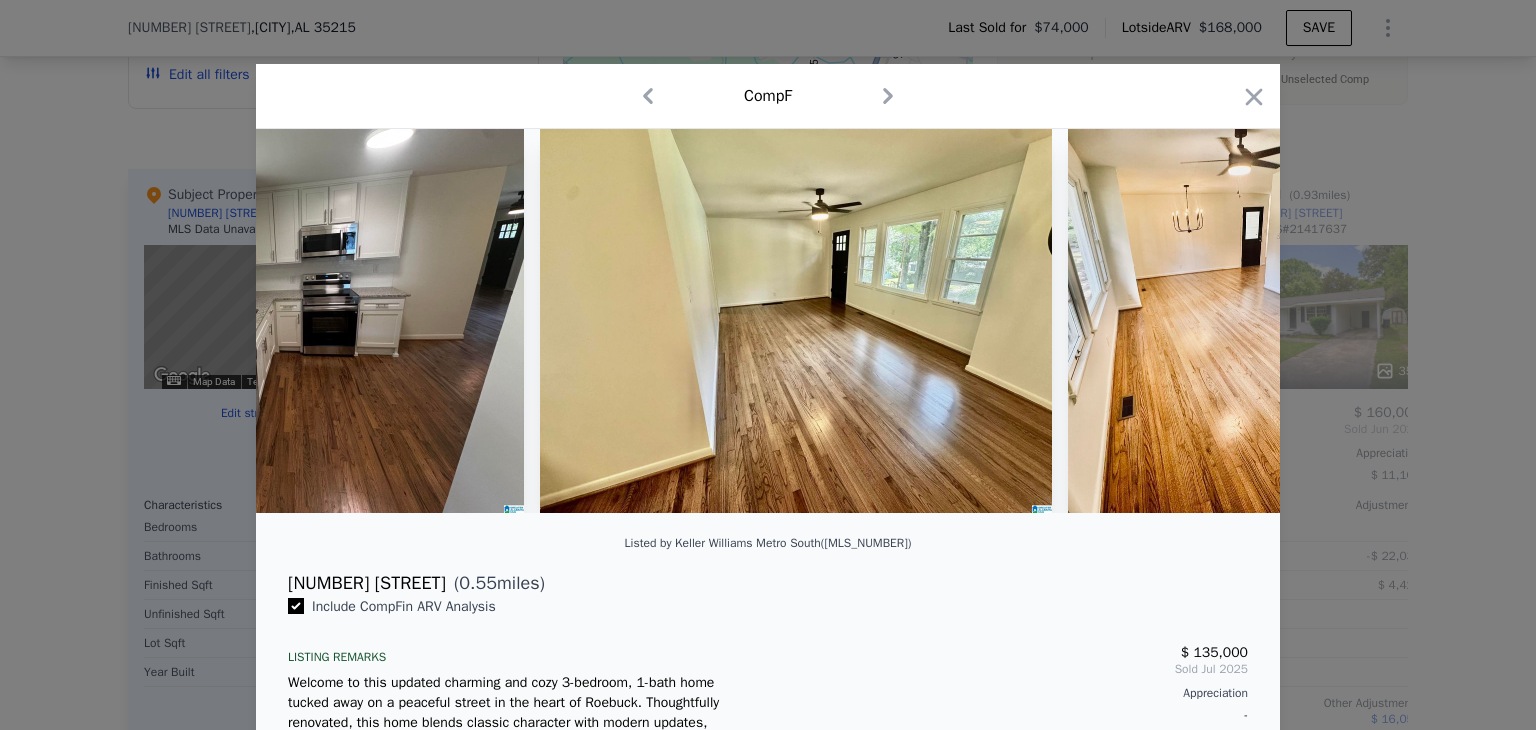 scroll, scrollTop: 0, scrollLeft: 3944, axis: horizontal 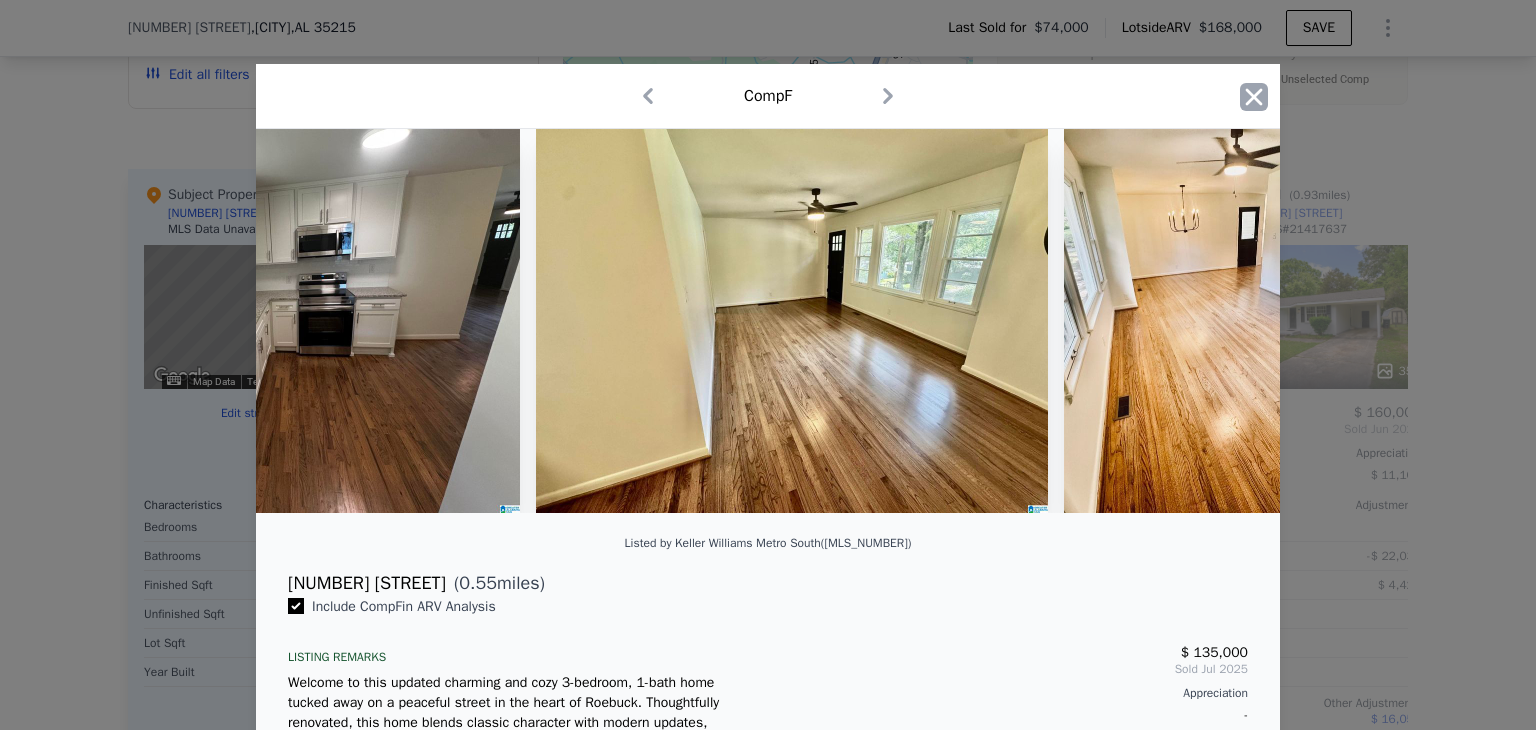 click 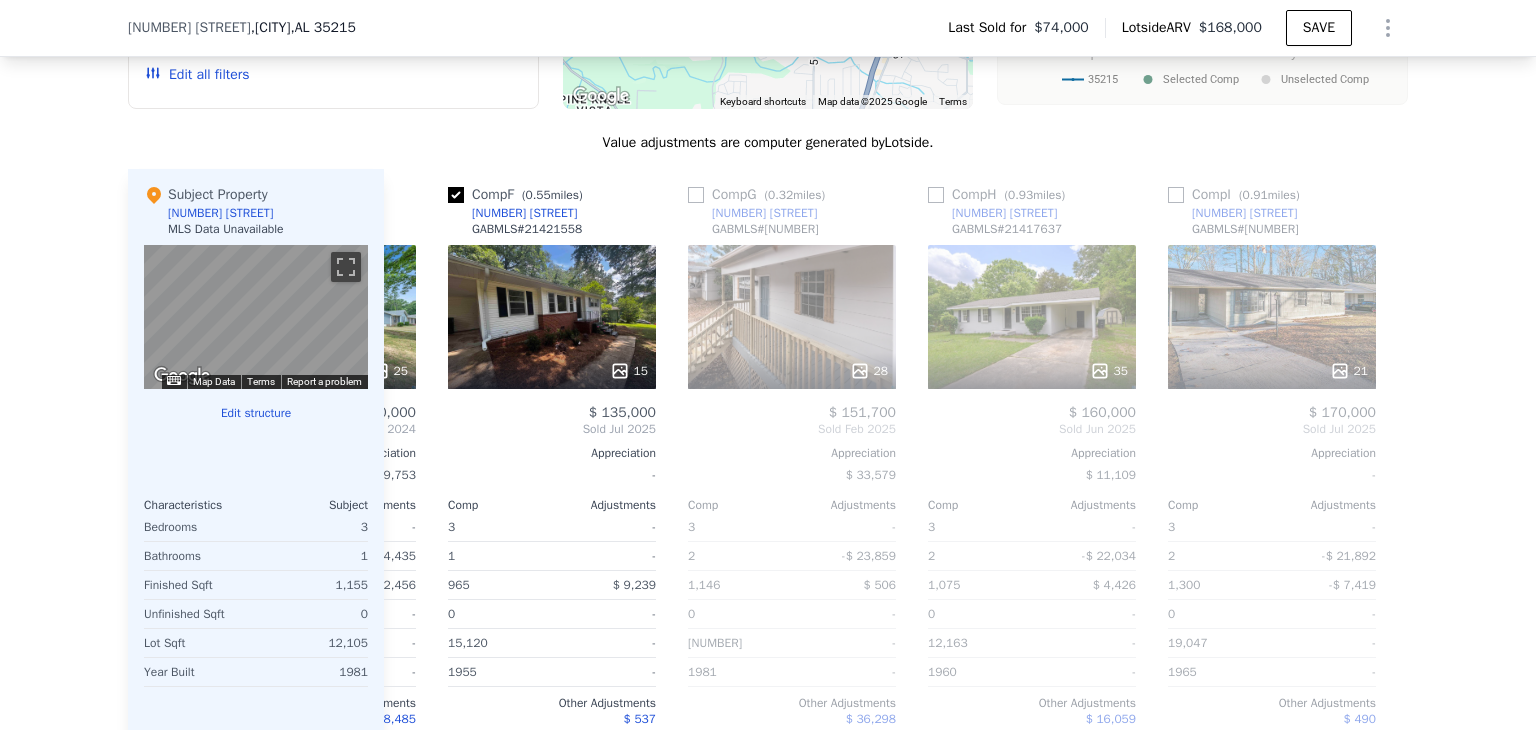 scroll, scrollTop: 0, scrollLeft: 1163, axis: horizontal 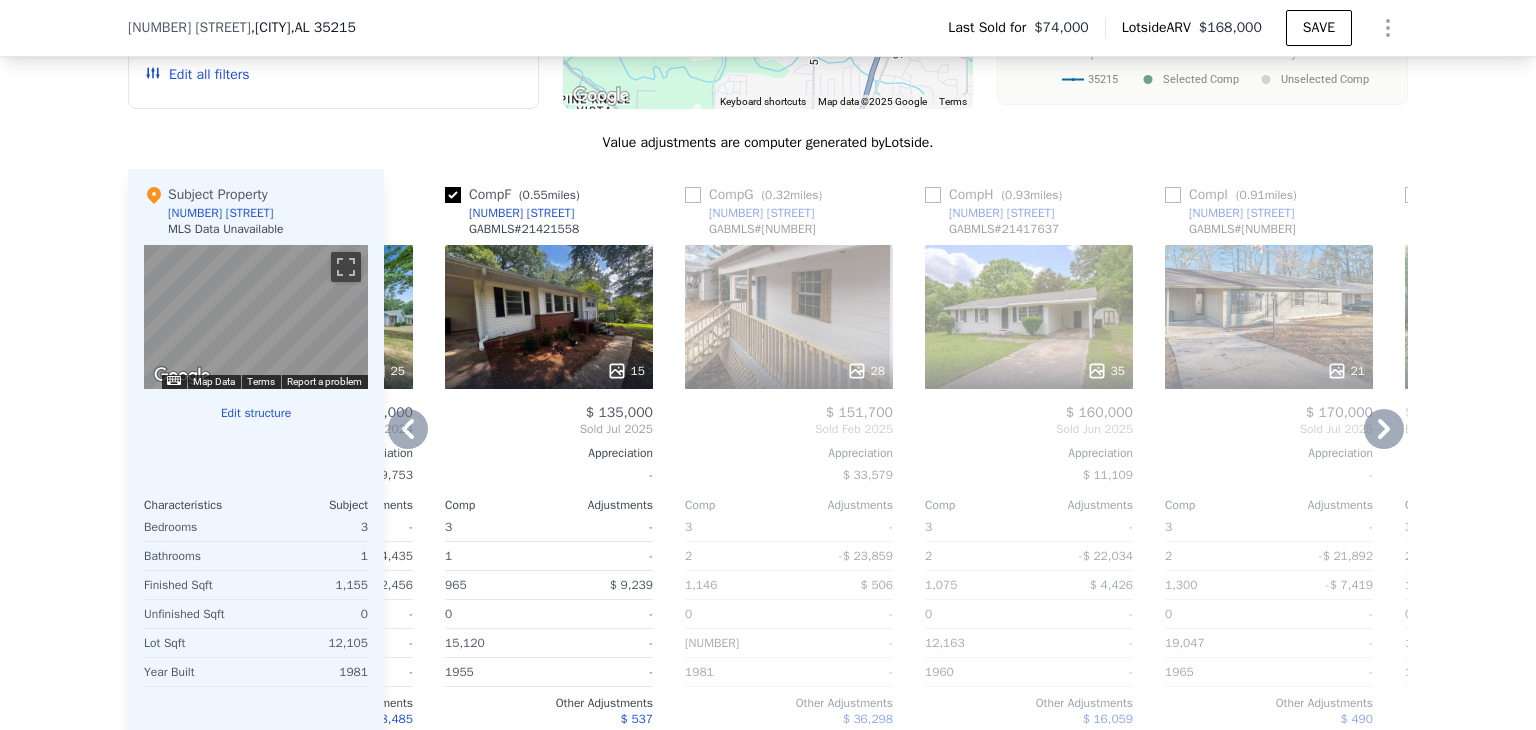 click on "28" at bounding box center [789, 317] 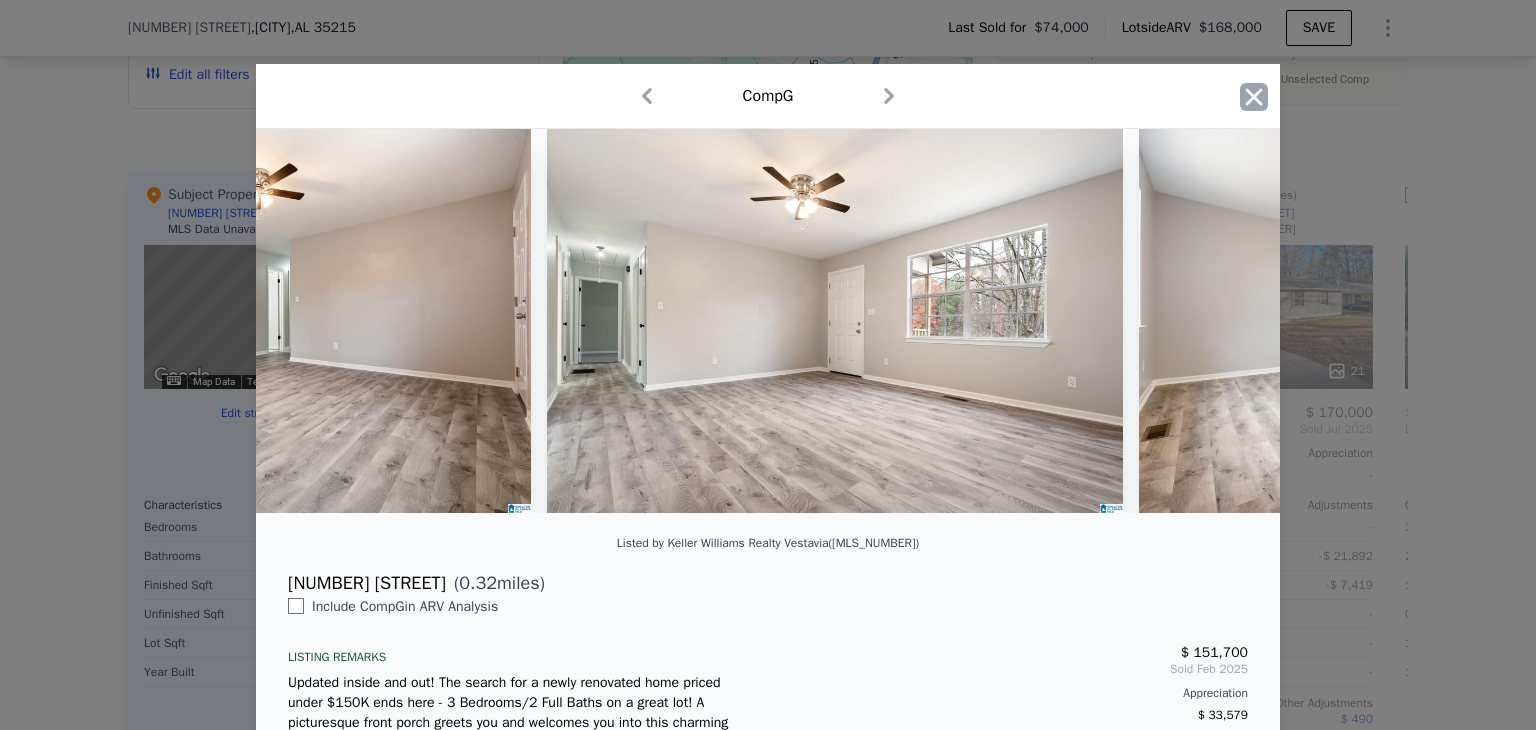 scroll, scrollTop: 0, scrollLeft: 2078, axis: horizontal 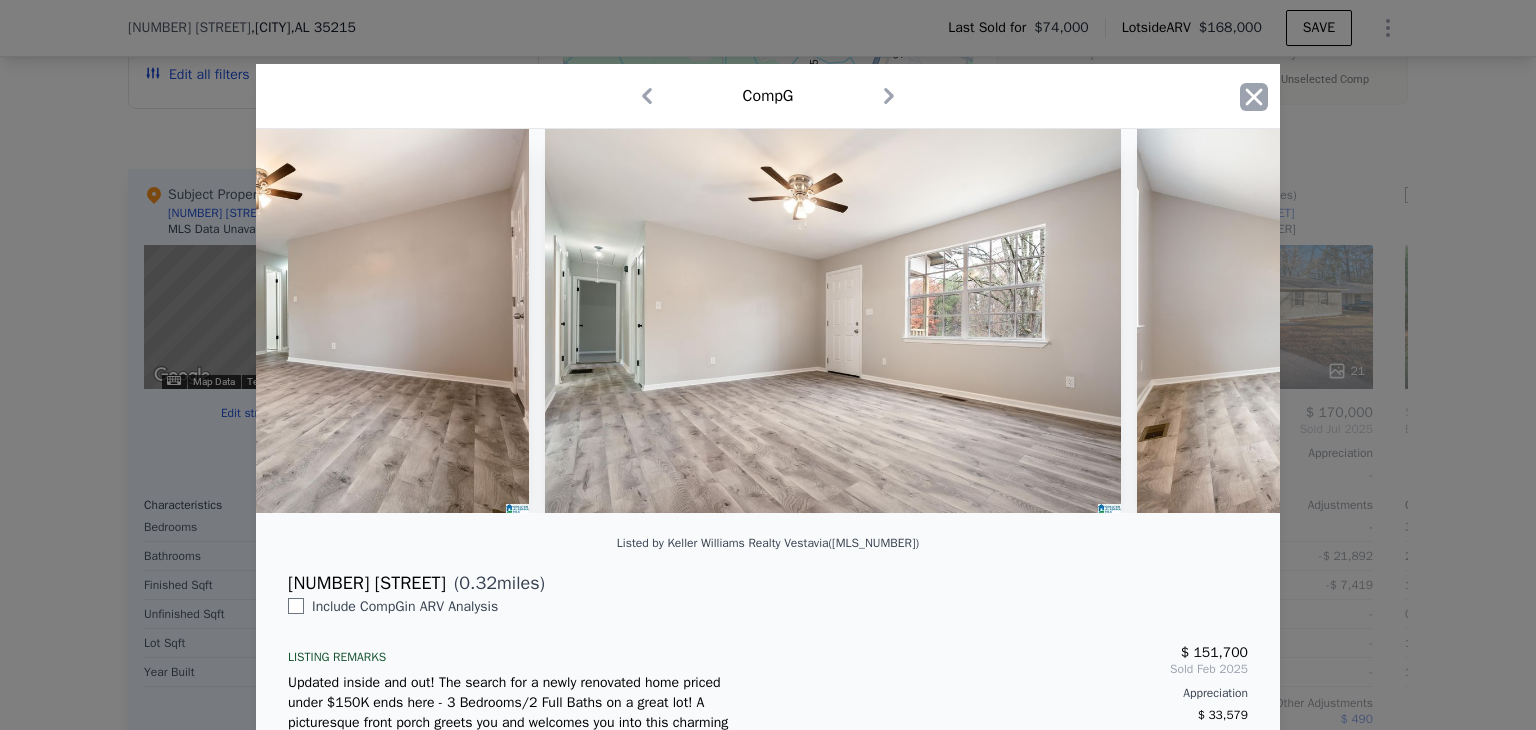 click 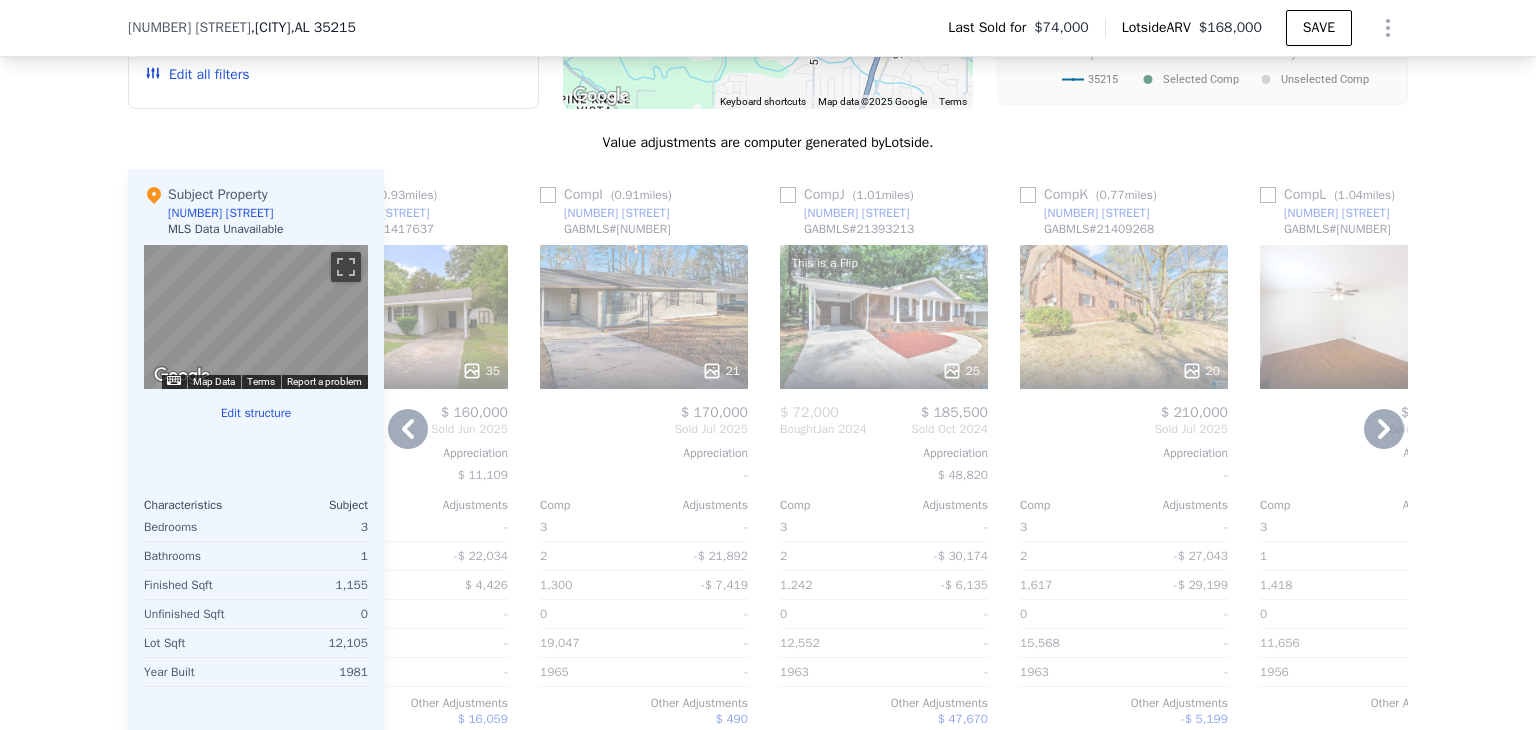scroll, scrollTop: 0, scrollLeft: 1904, axis: horizontal 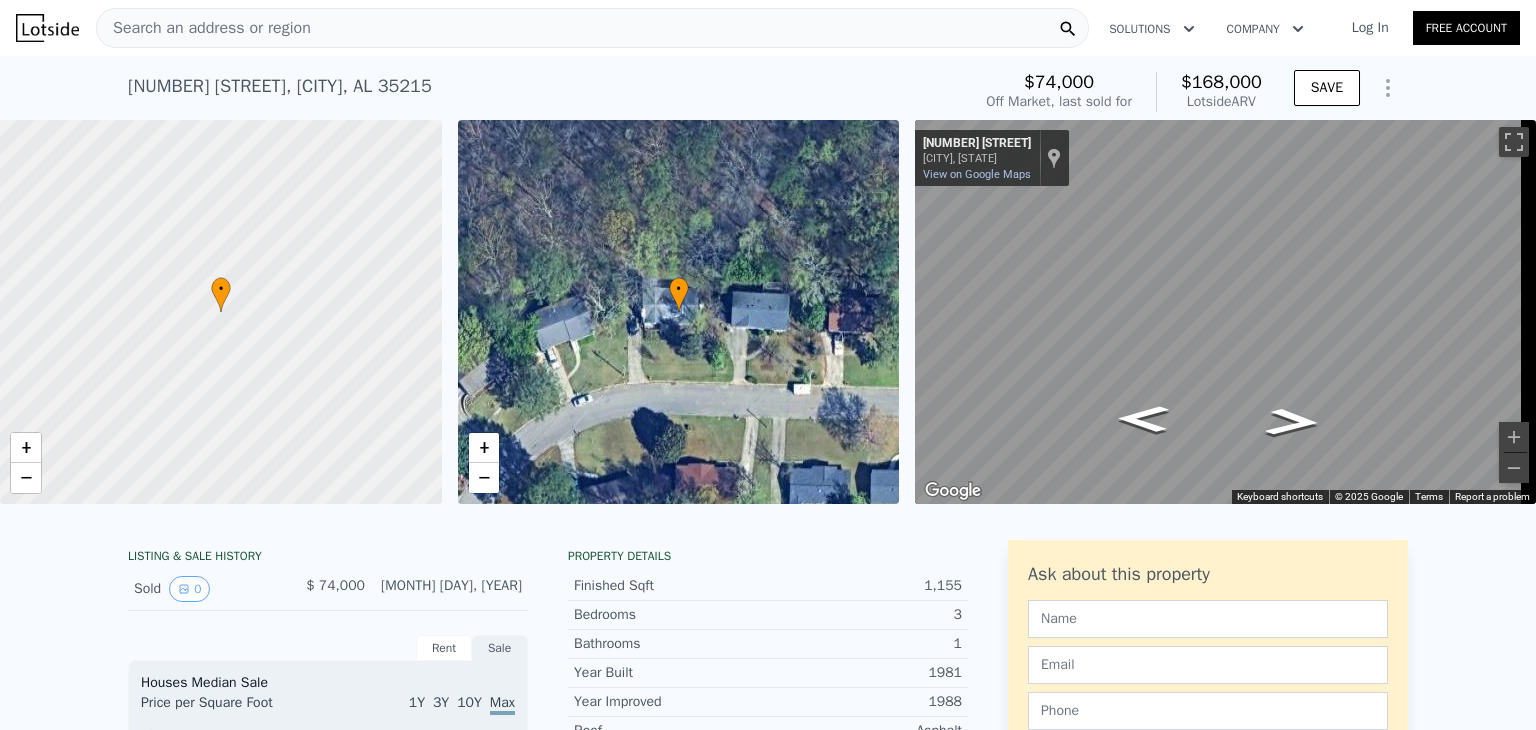 click on "Search an address or region" at bounding box center [592, 28] 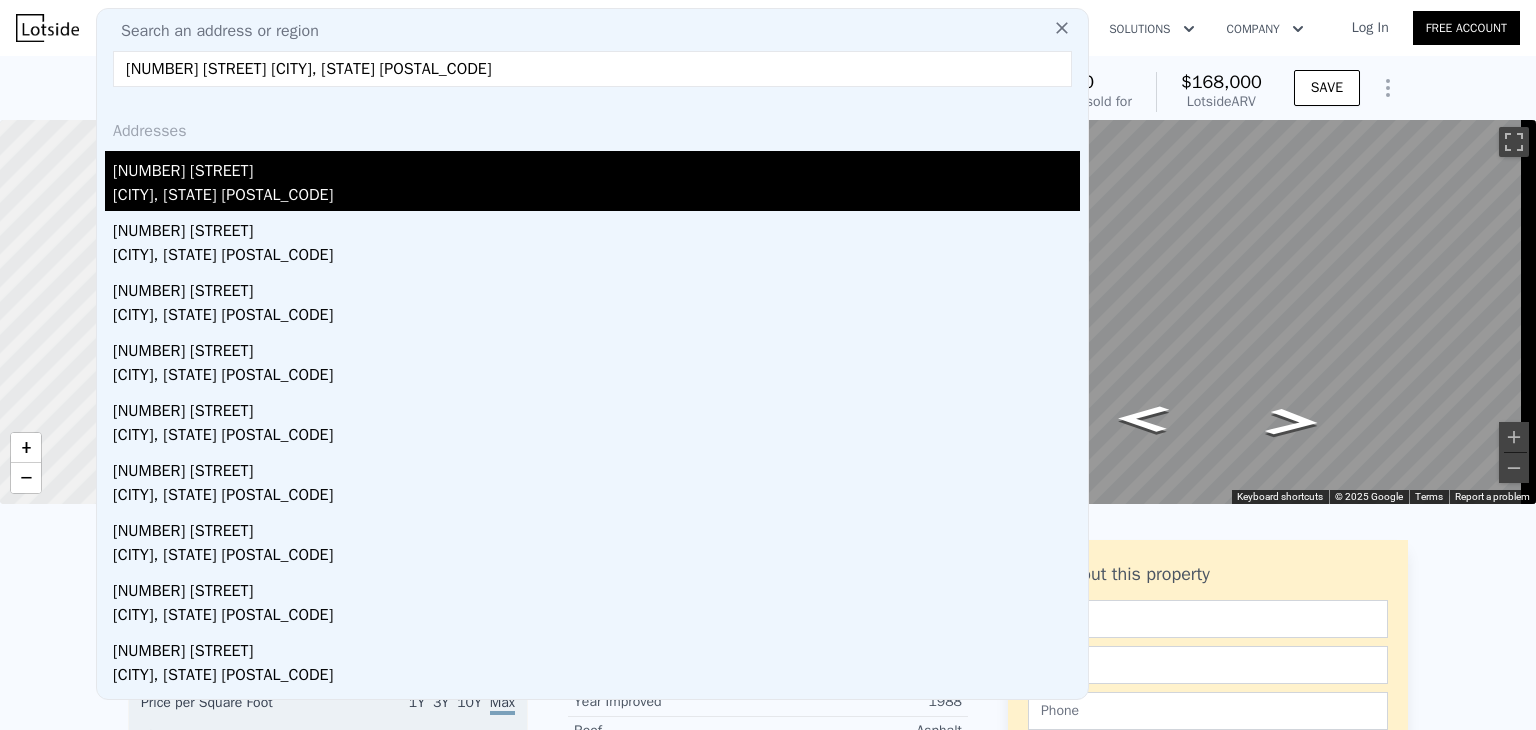 type on "[NUMBER] [STREET] [CITY], [STATE] [POSTAL_CODE]" 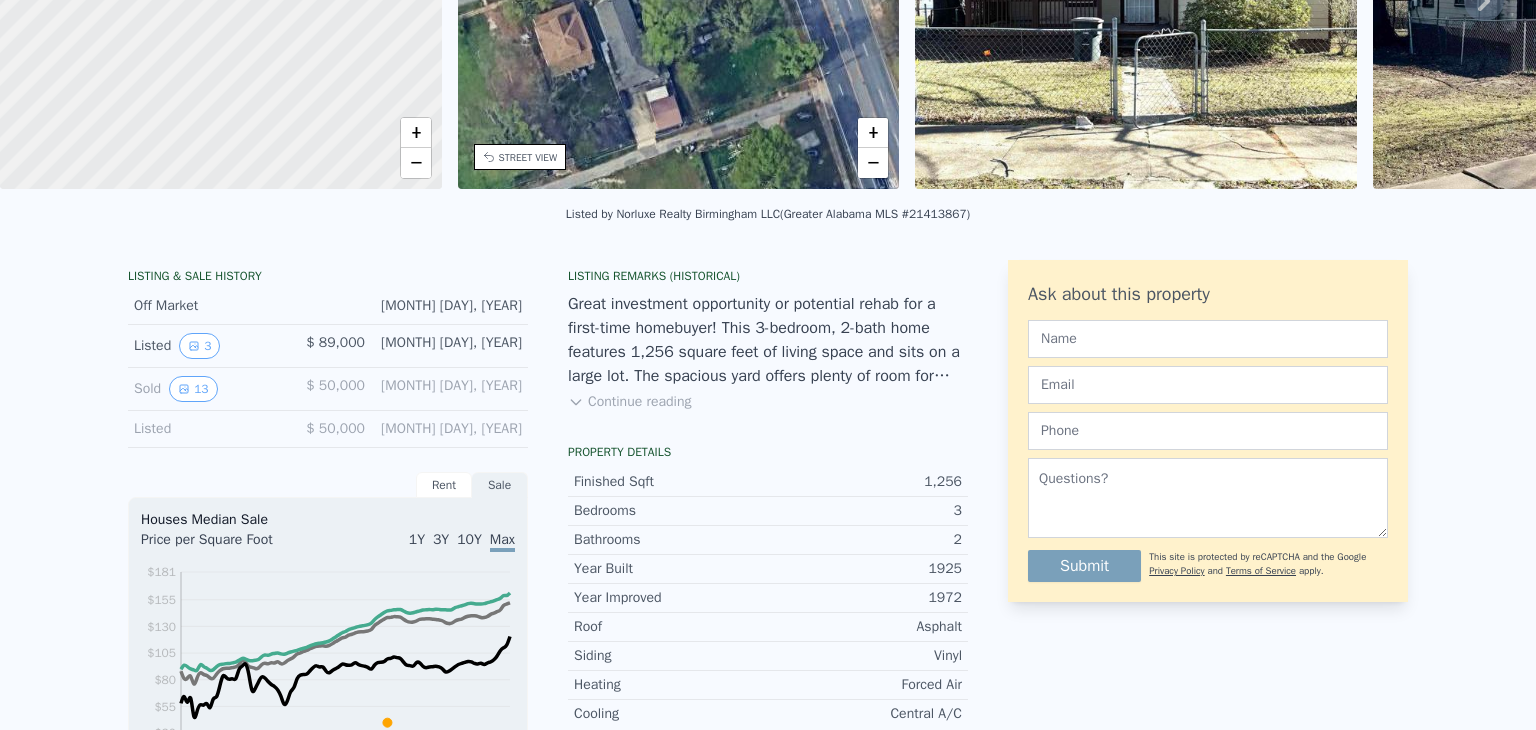 scroll, scrollTop: 0, scrollLeft: 0, axis: both 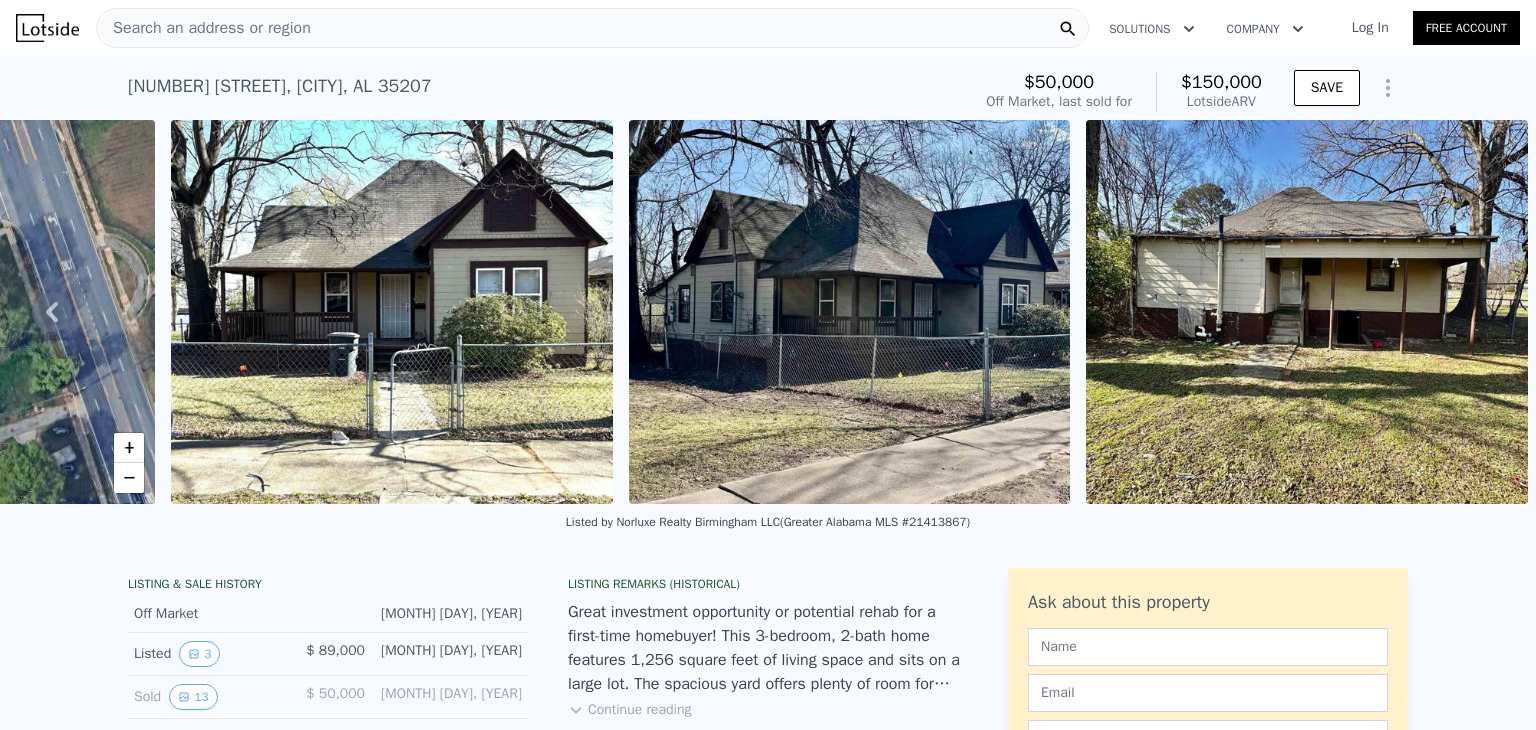 click on "Search an address or region" at bounding box center (204, 28) 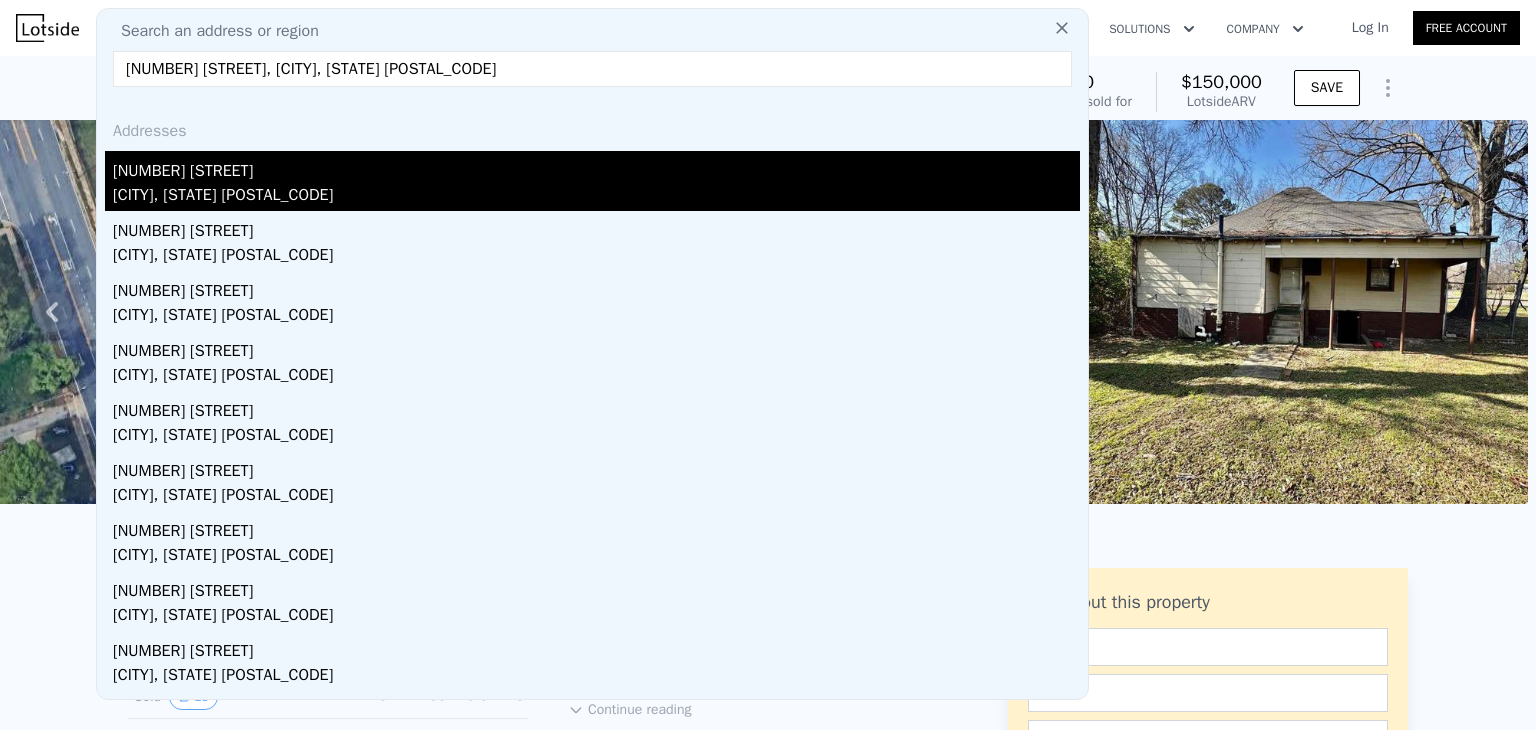 type on "[NUMBER] [STREET], [CITY], [STATE] [POSTAL_CODE]" 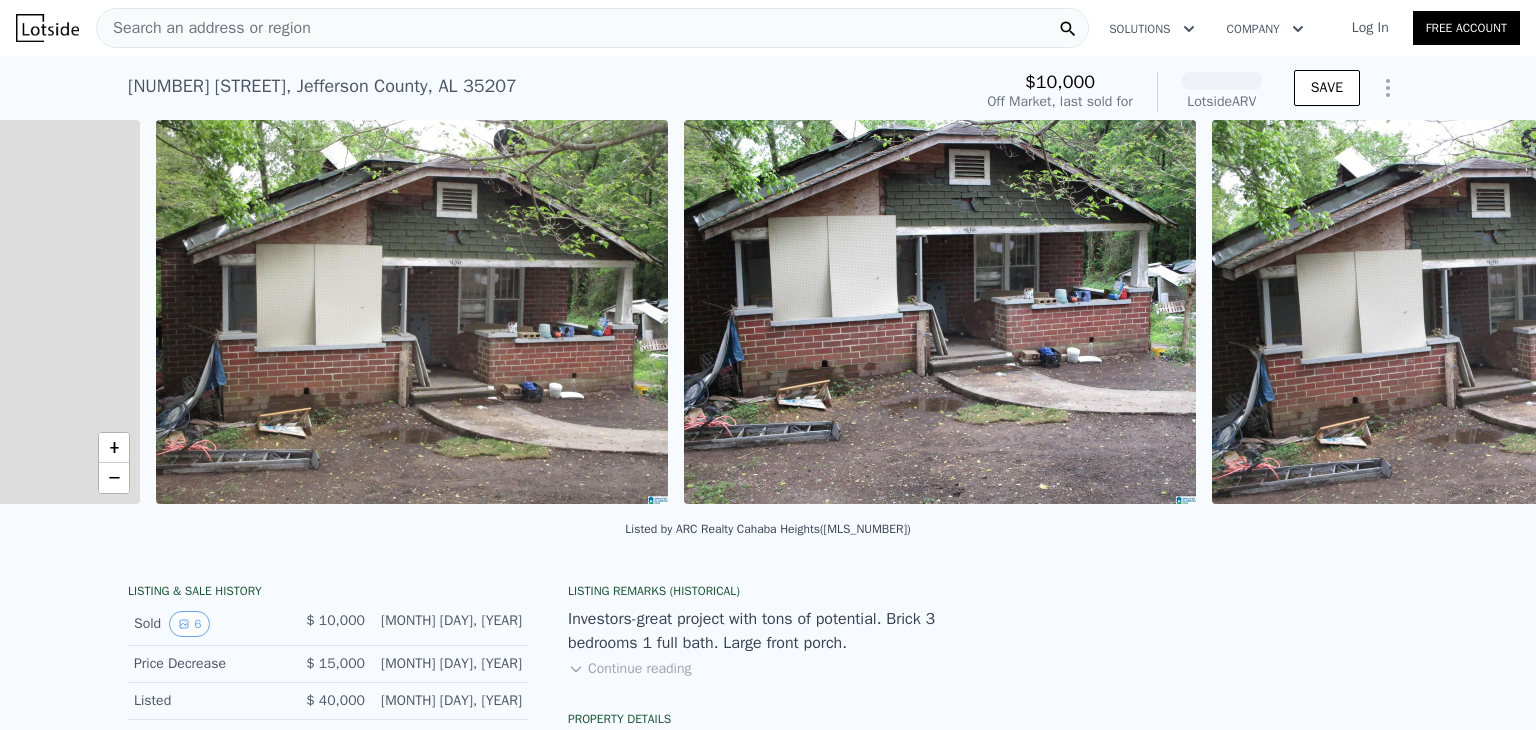 scroll, scrollTop: 0, scrollLeft: 915, axis: horizontal 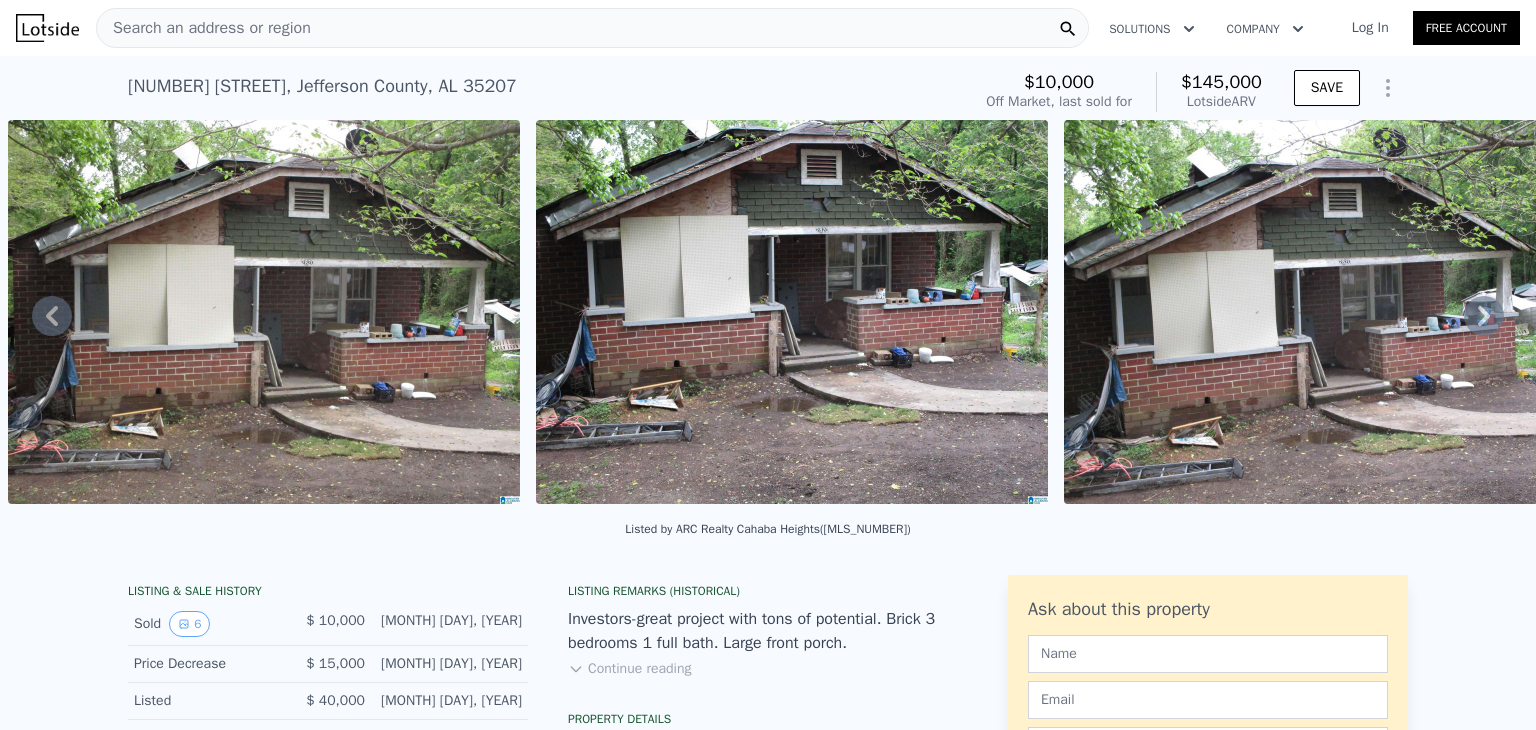click at bounding box center (792, 312) 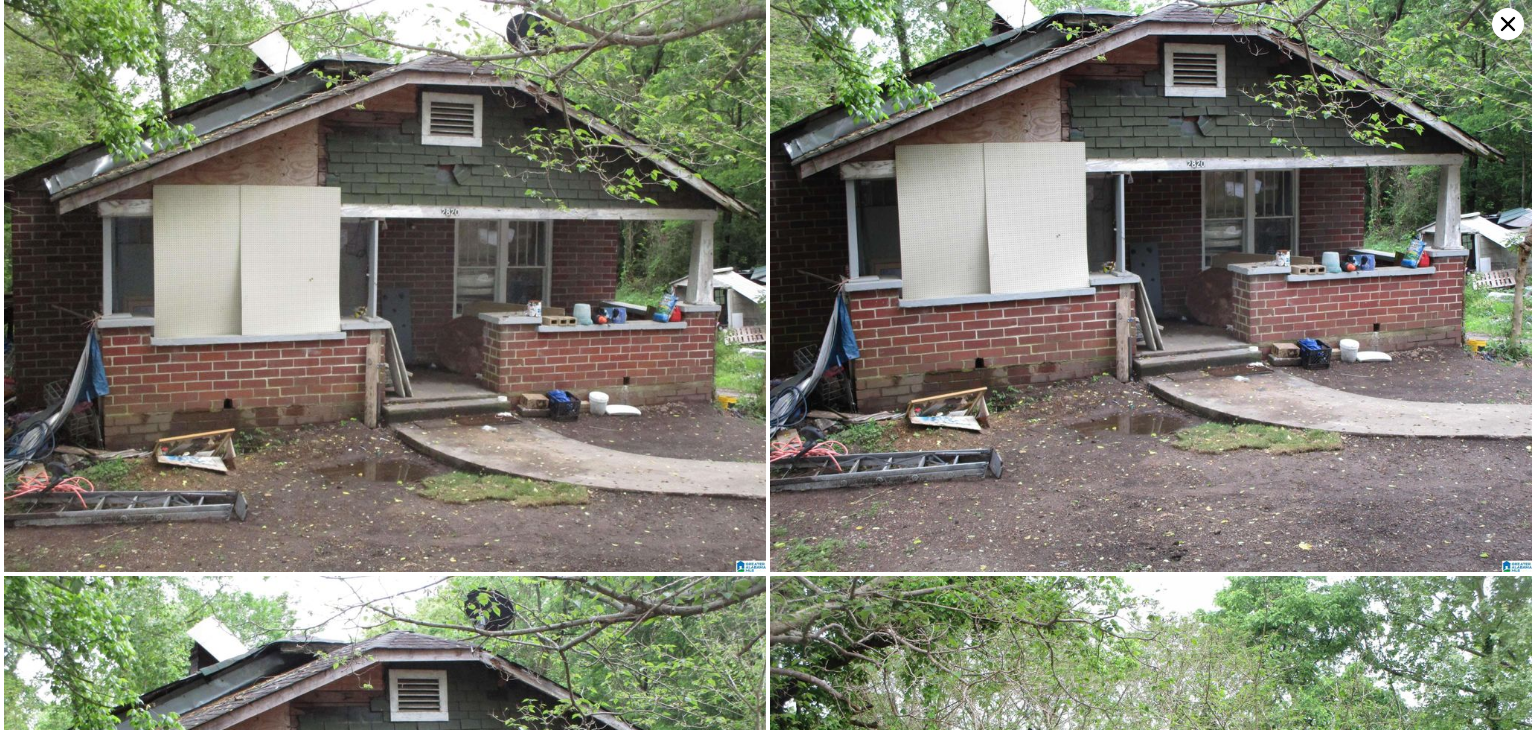 click 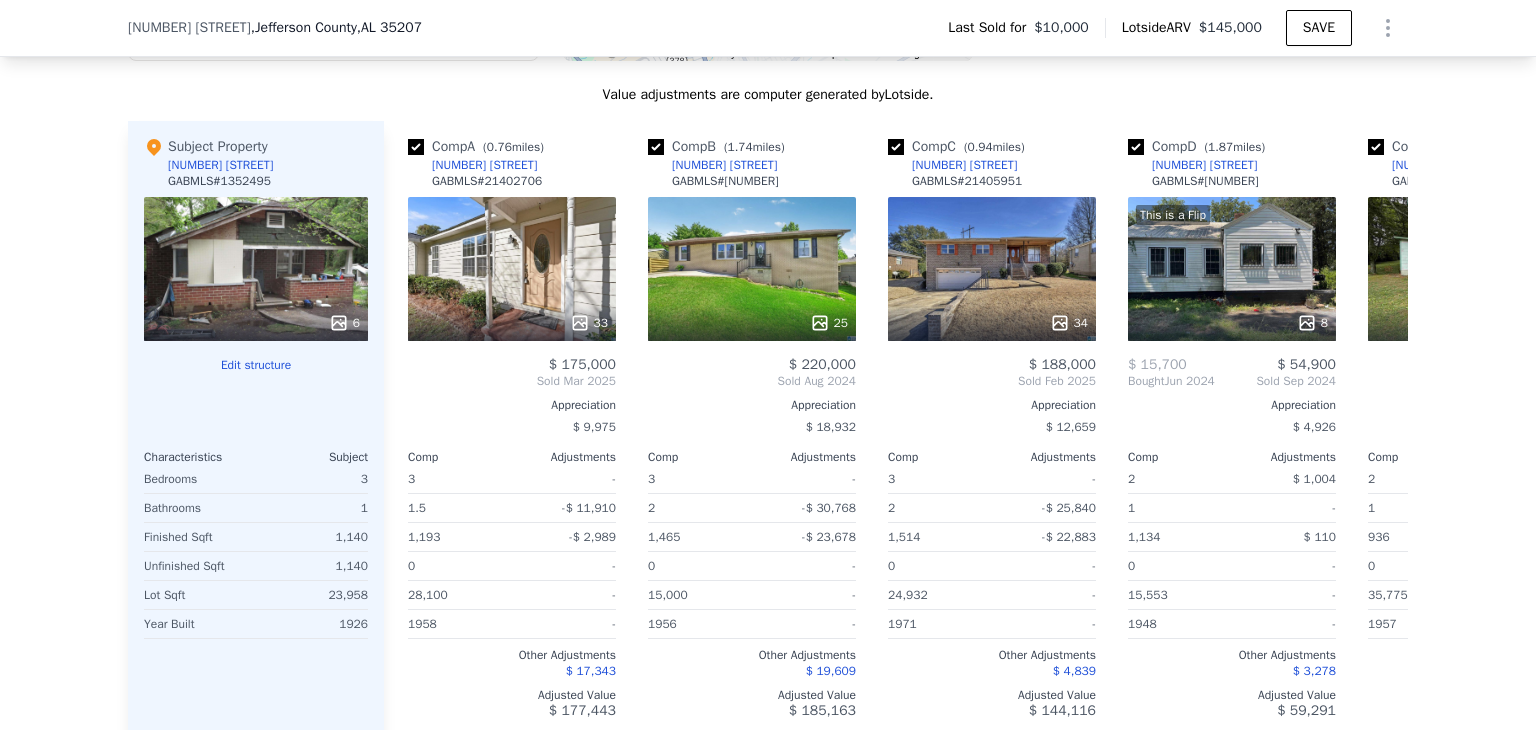 scroll, scrollTop: 2024, scrollLeft: 0, axis: vertical 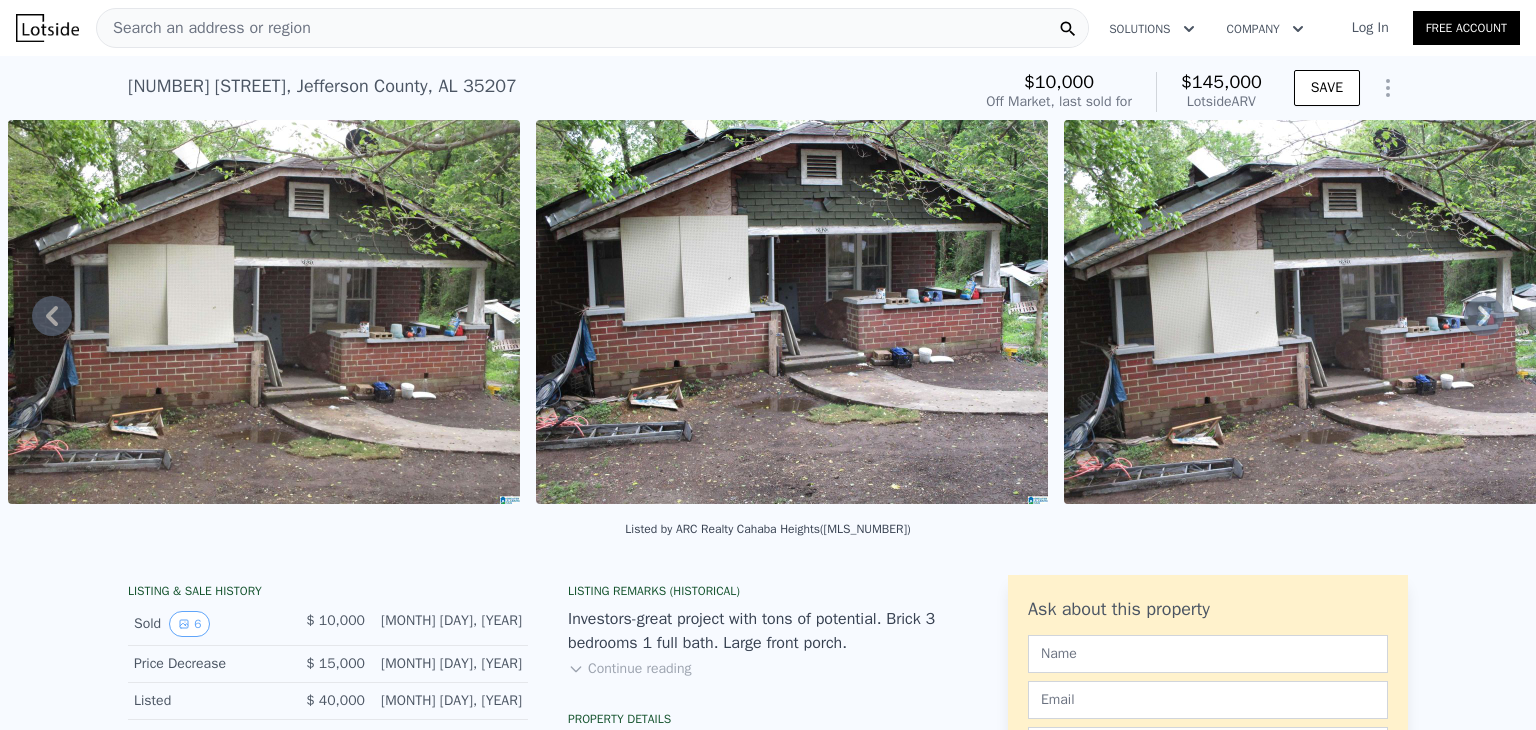 click on "Search an address or region" at bounding box center [592, 28] 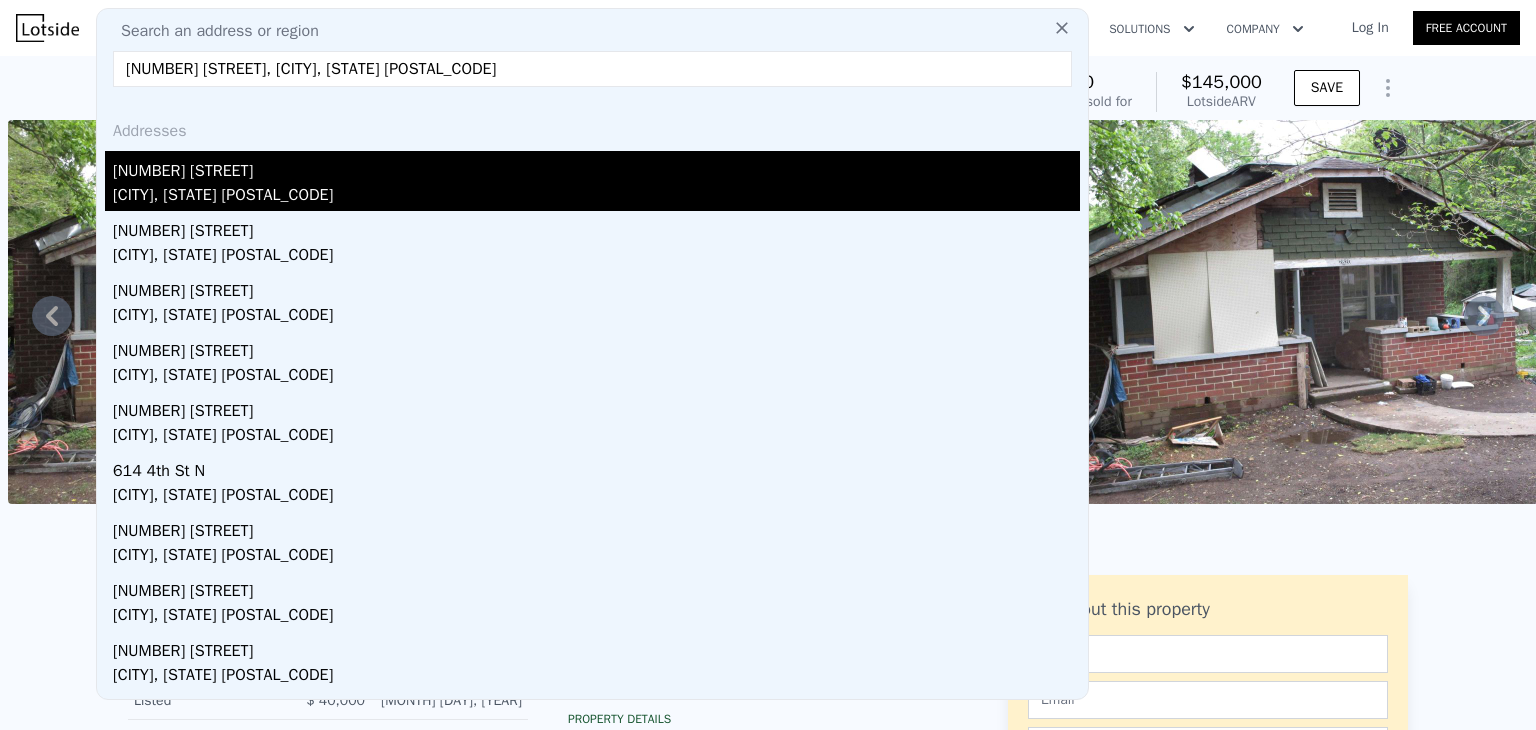 type on "[NUMBER] [STREET], [CITY], [STATE] [POSTAL_CODE]" 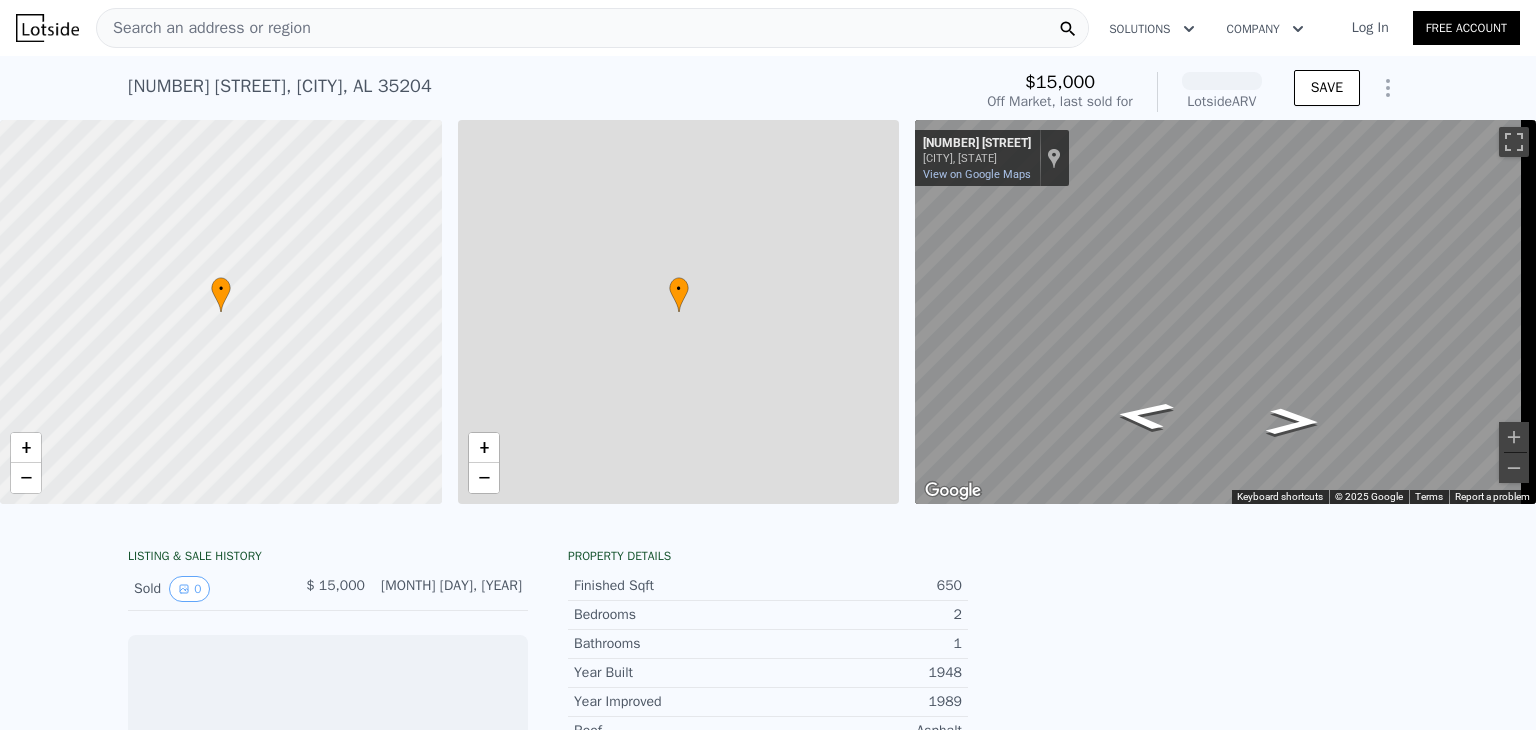 scroll, scrollTop: 0, scrollLeft: 8, axis: horizontal 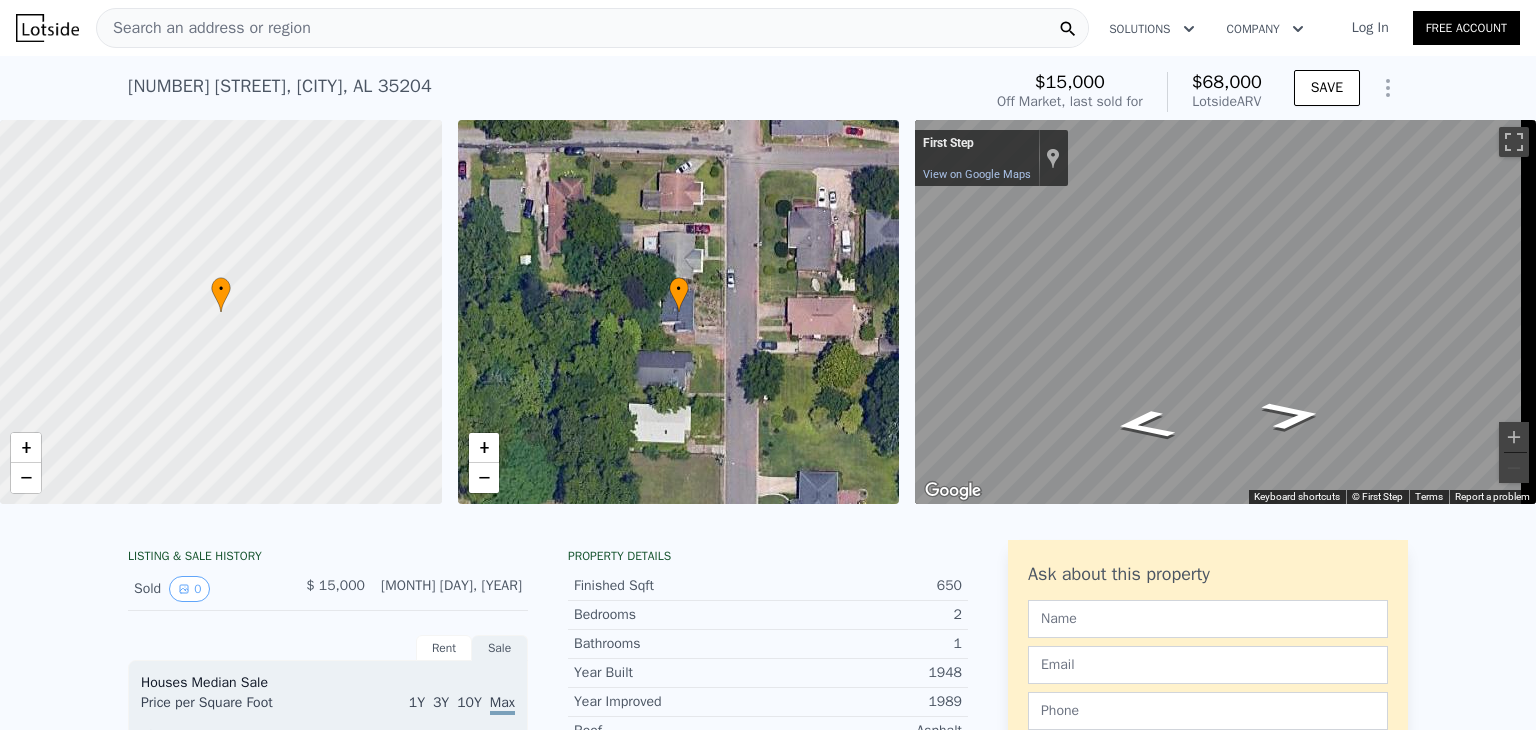 click on "Search an address or region" at bounding box center [592, 28] 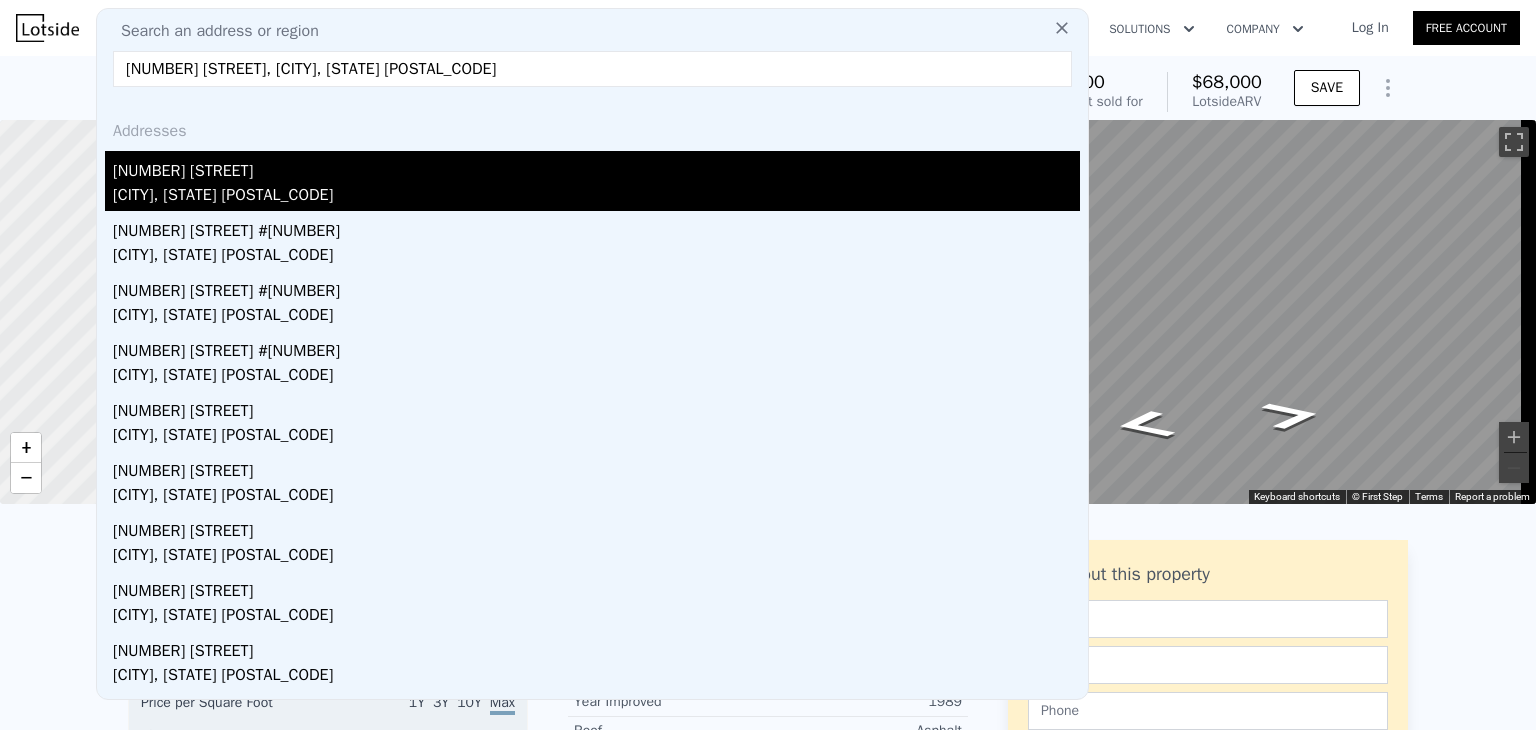 type on "[NUMBER] [STREET], [CITY], [STATE] [POSTAL_CODE]" 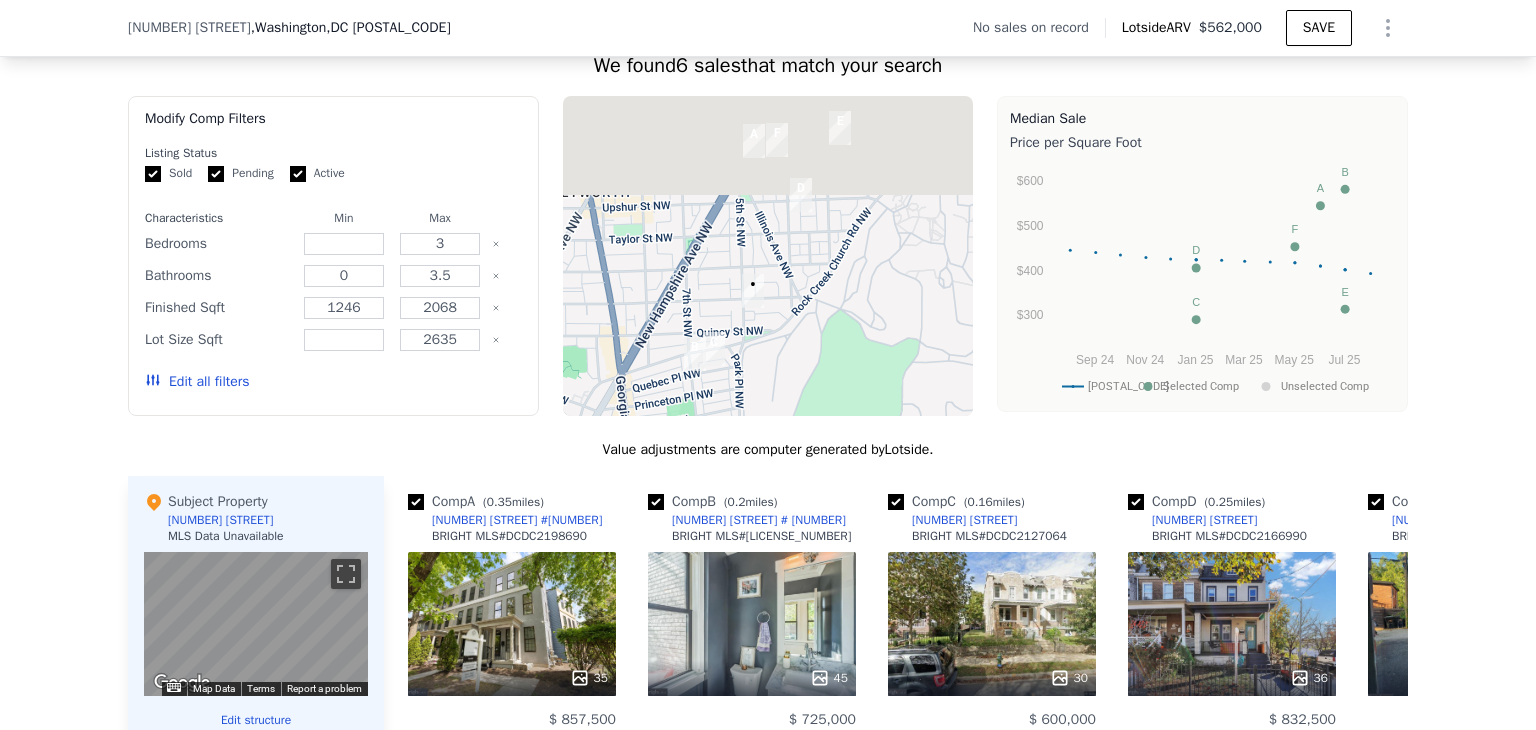 scroll, scrollTop: 1723, scrollLeft: 0, axis: vertical 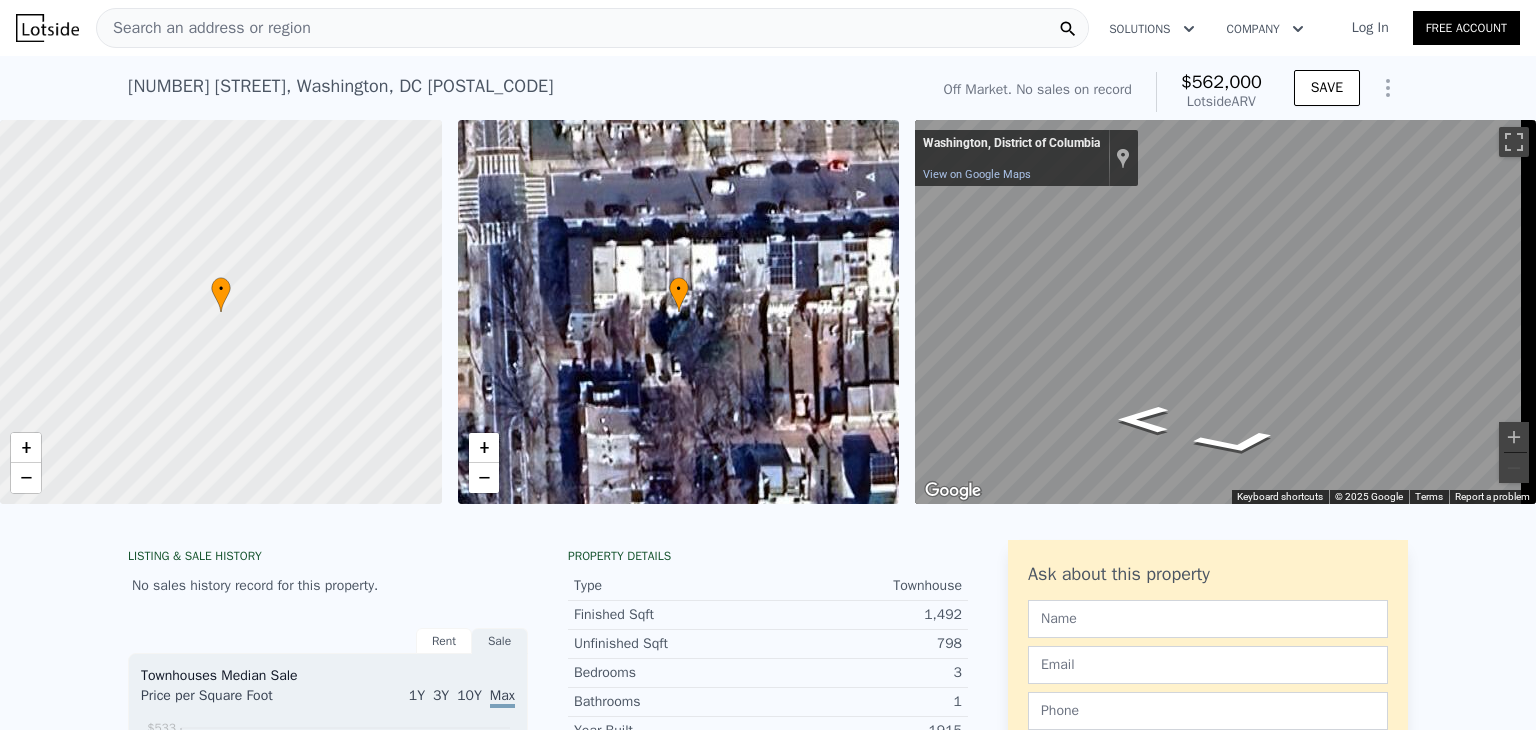 click on "Search an address or region" at bounding box center (592, 28) 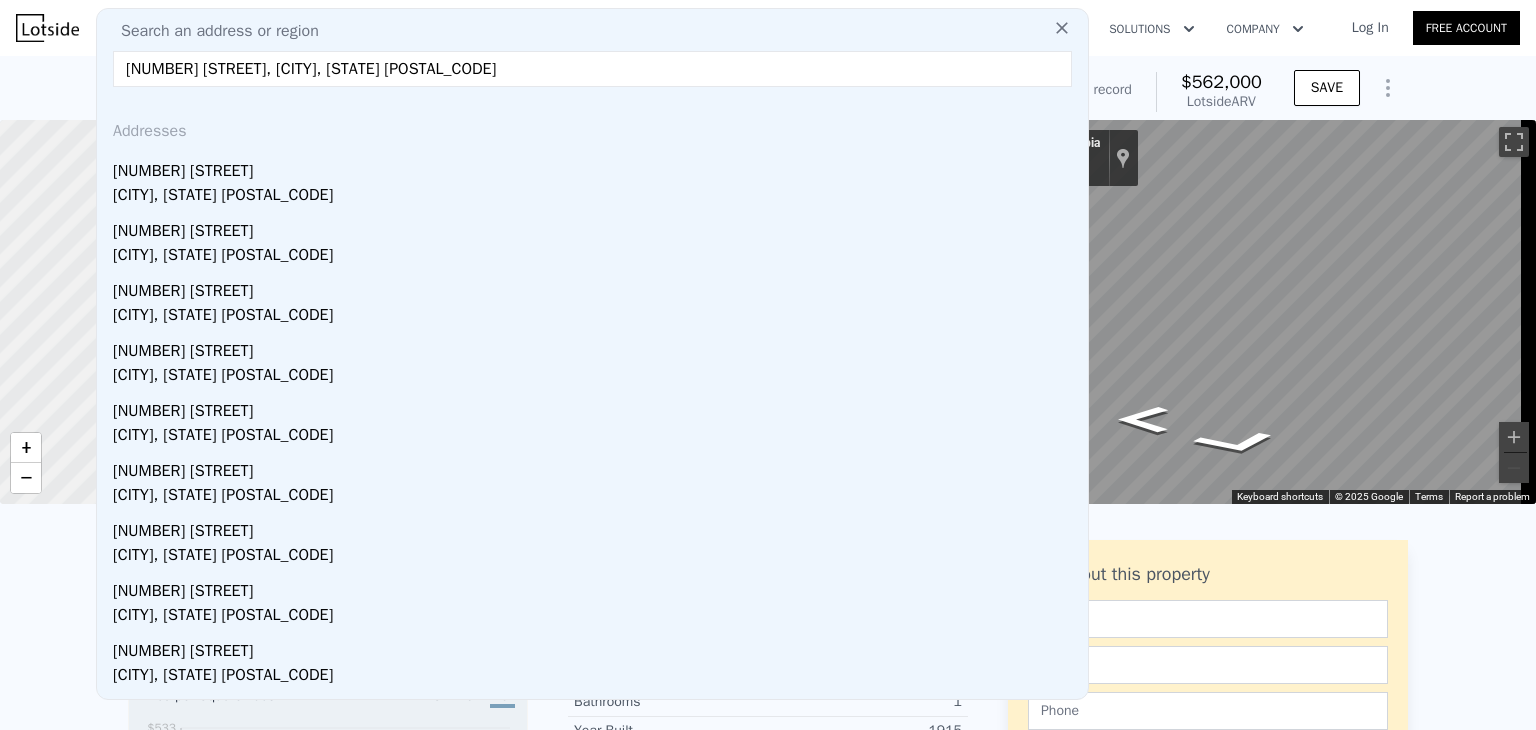 type on "[NUMBER] [STREET], [CITY], [STATE] [POSTAL_CODE]" 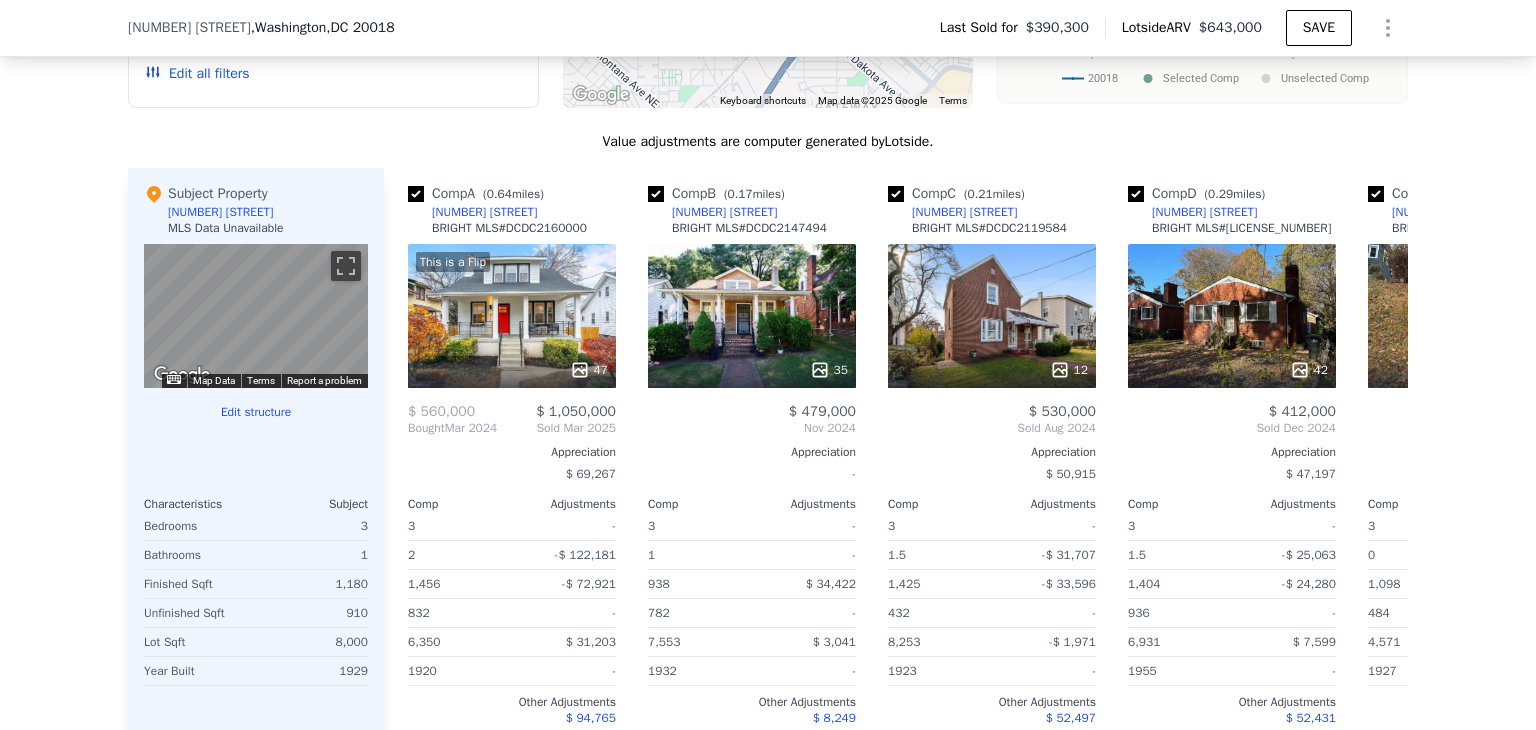 scroll, scrollTop: 1992, scrollLeft: 0, axis: vertical 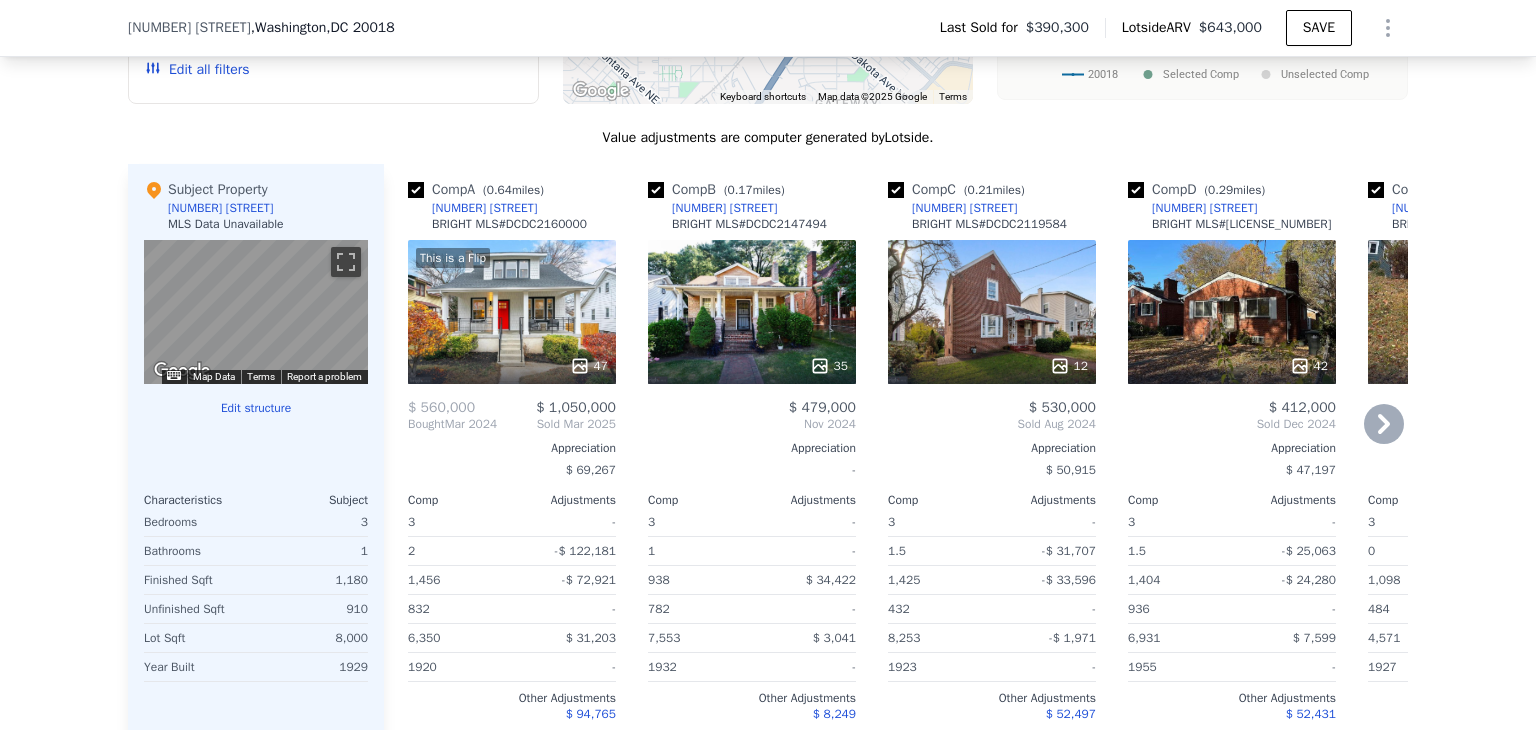 click on "35" at bounding box center [752, 366] 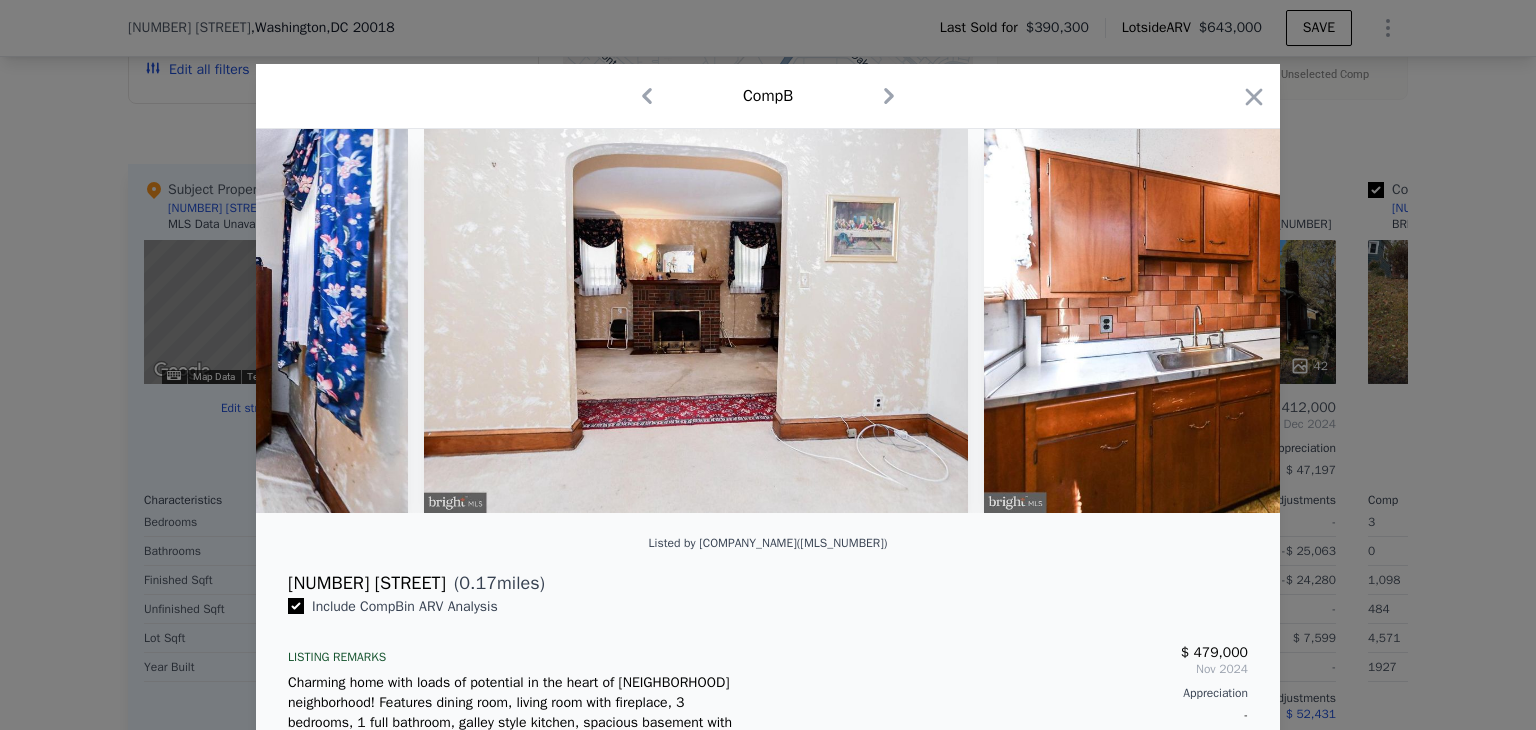 scroll, scrollTop: 0, scrollLeft: 9316, axis: horizontal 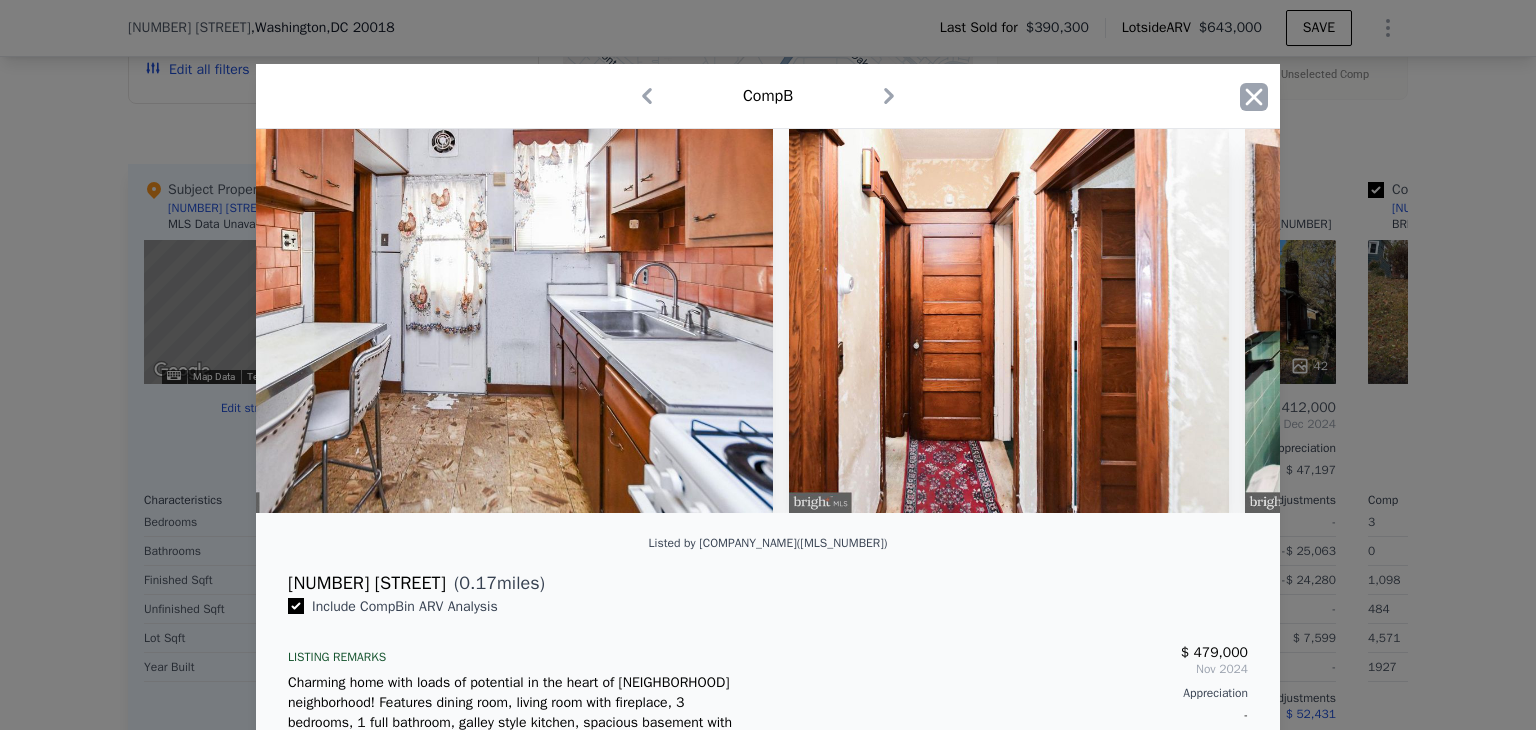 click 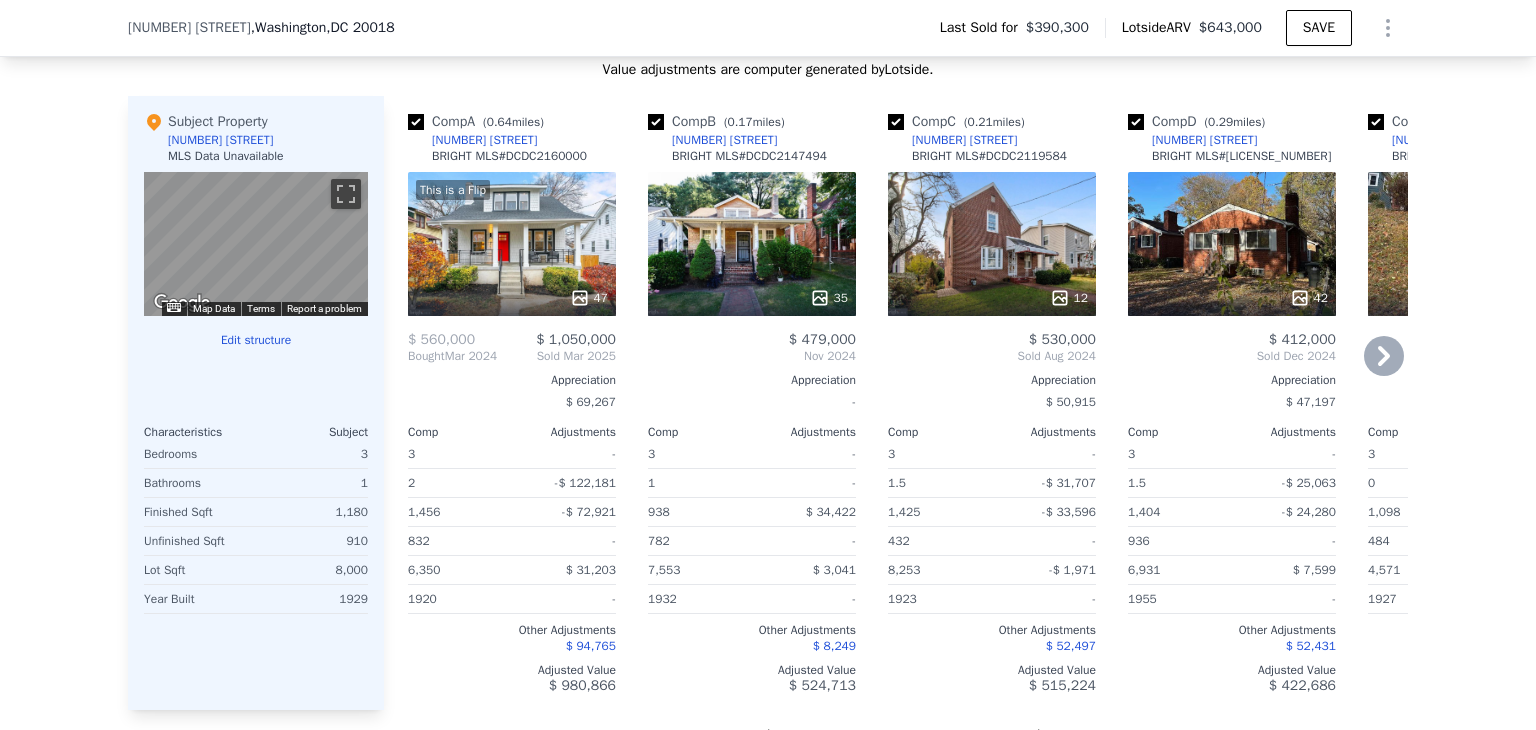 scroll, scrollTop: 2092, scrollLeft: 0, axis: vertical 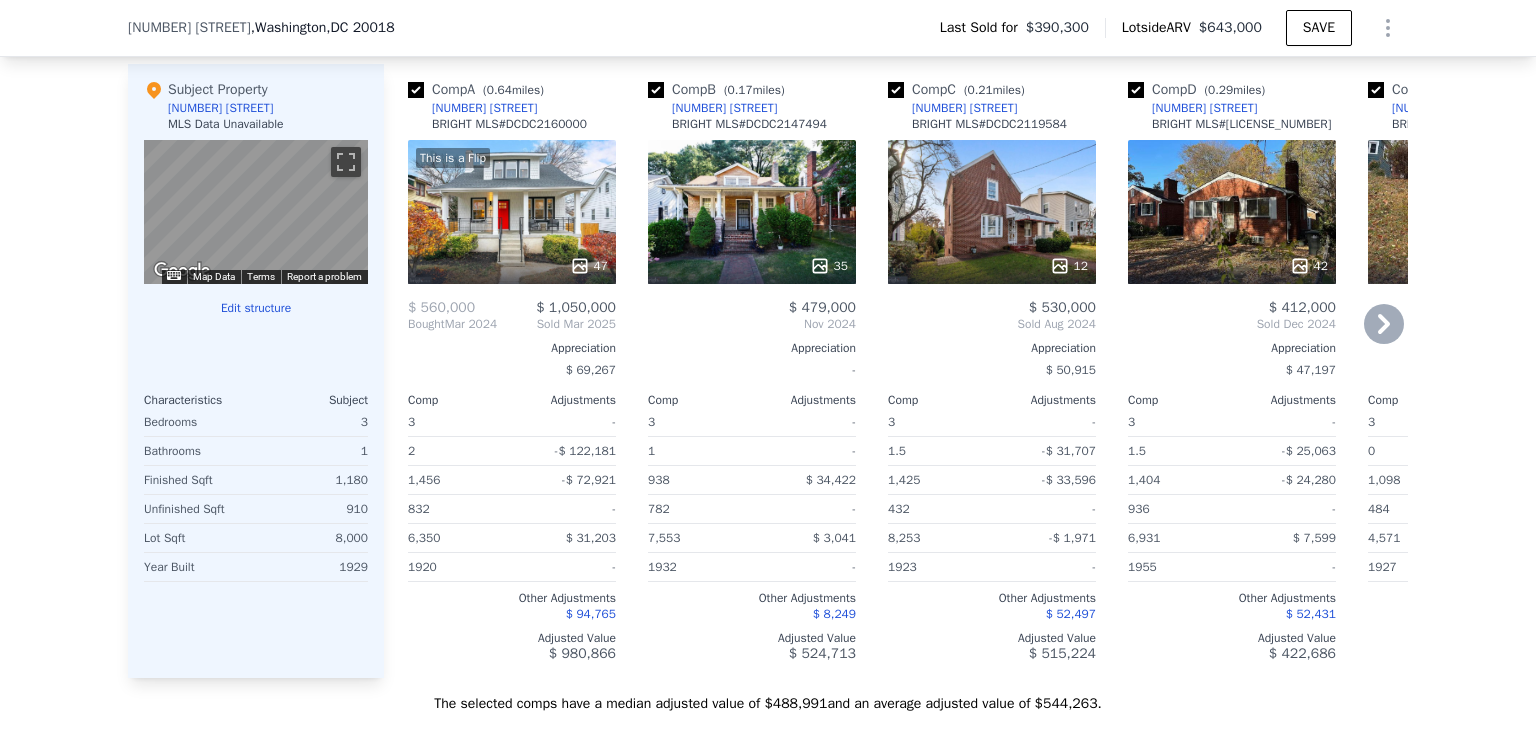 click 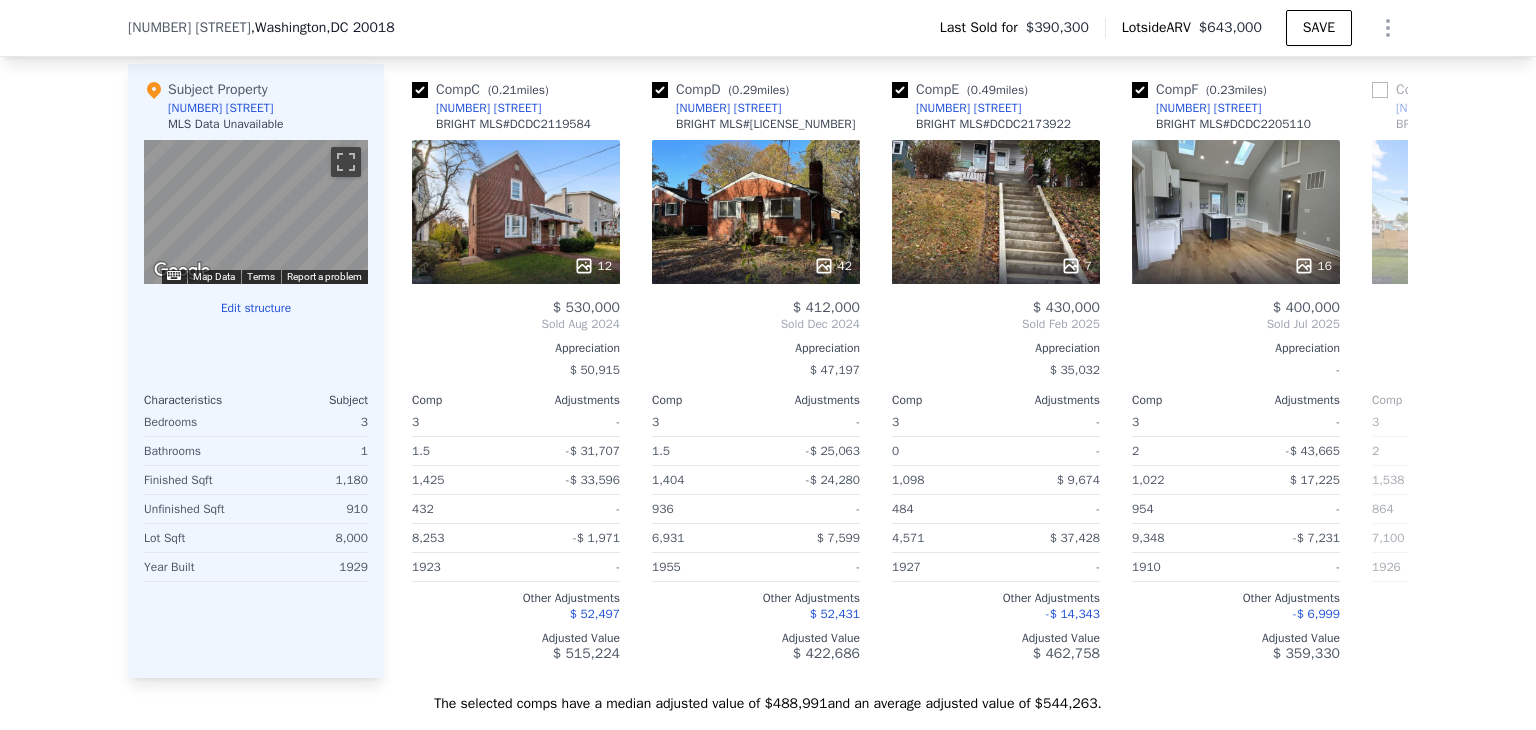 scroll, scrollTop: 0, scrollLeft: 480, axis: horizontal 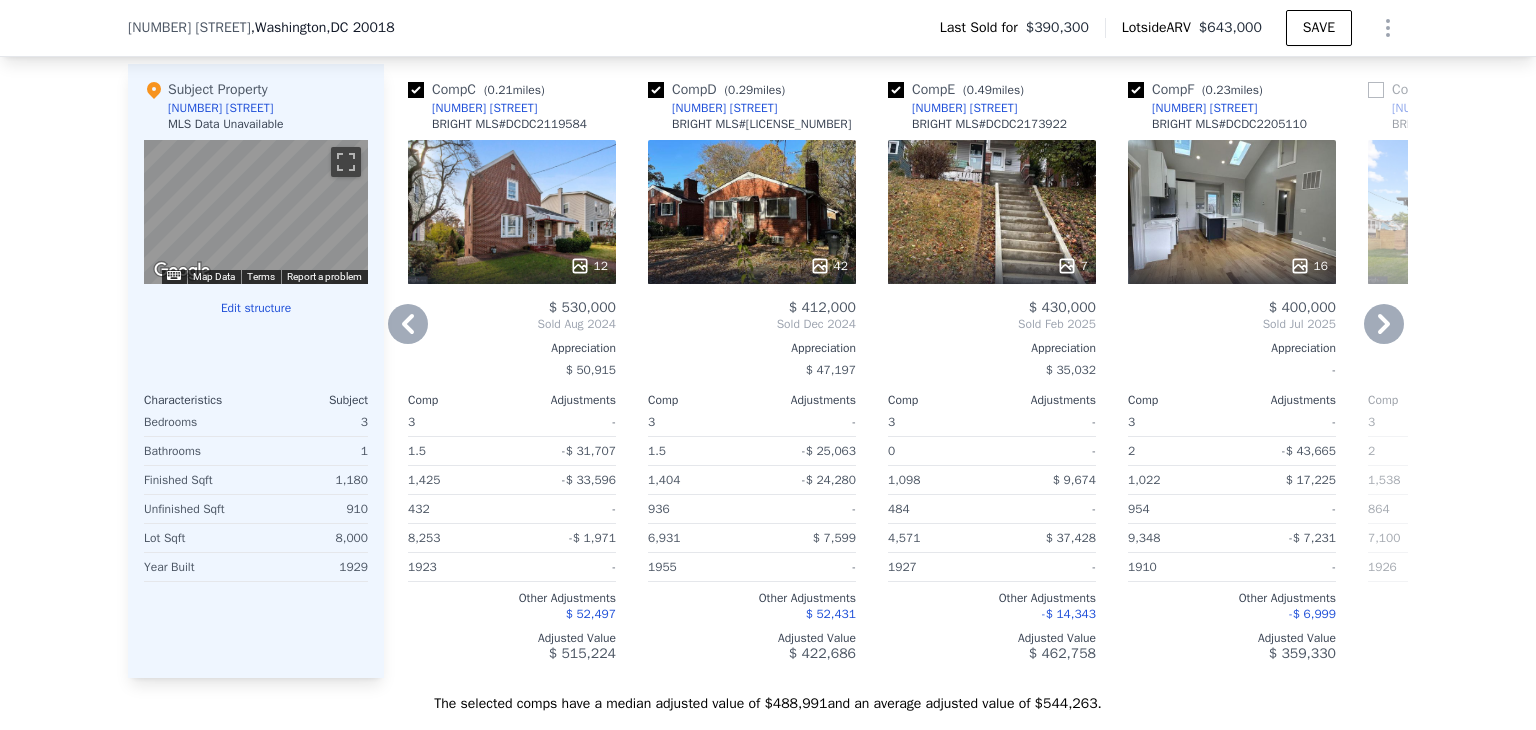 click 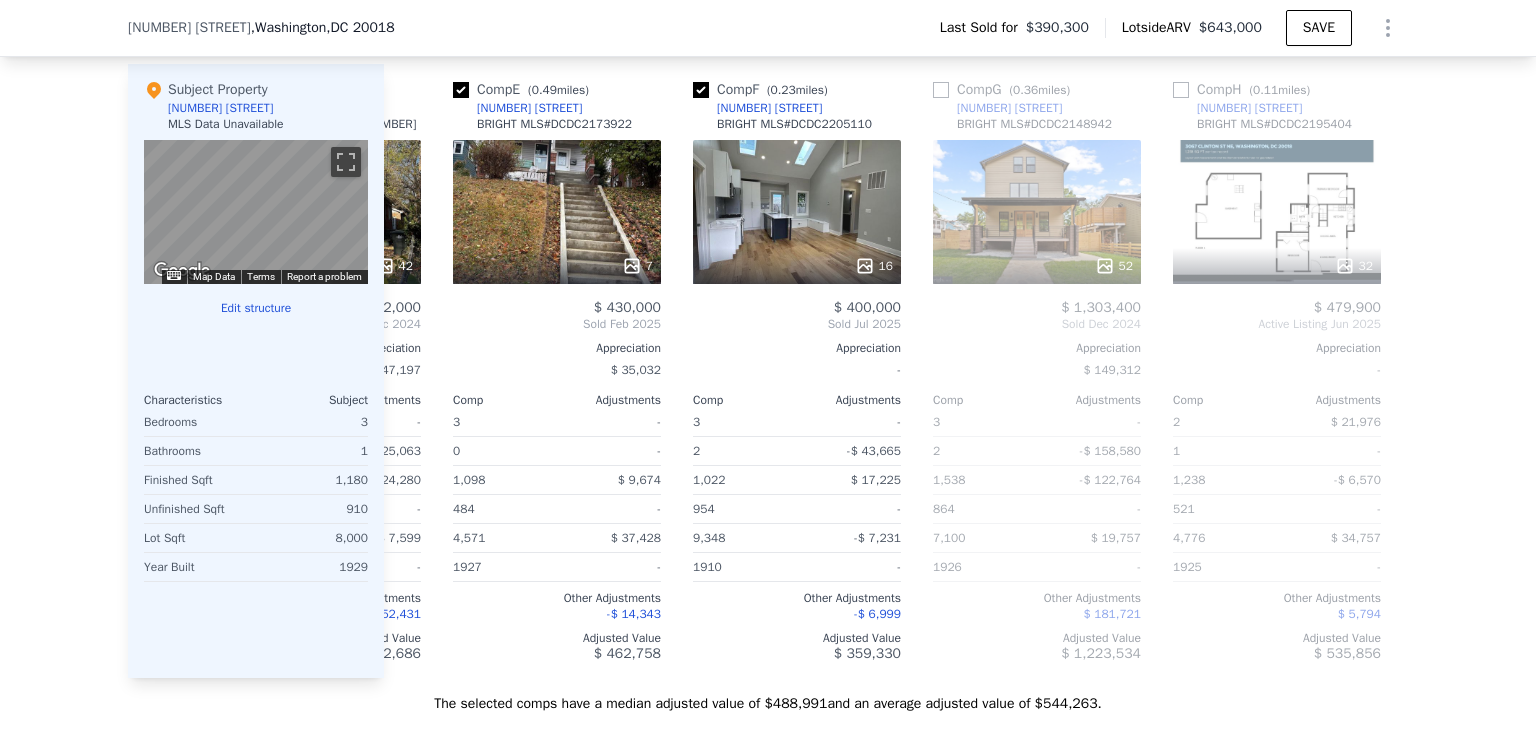 scroll, scrollTop: 0, scrollLeft: 960, axis: horizontal 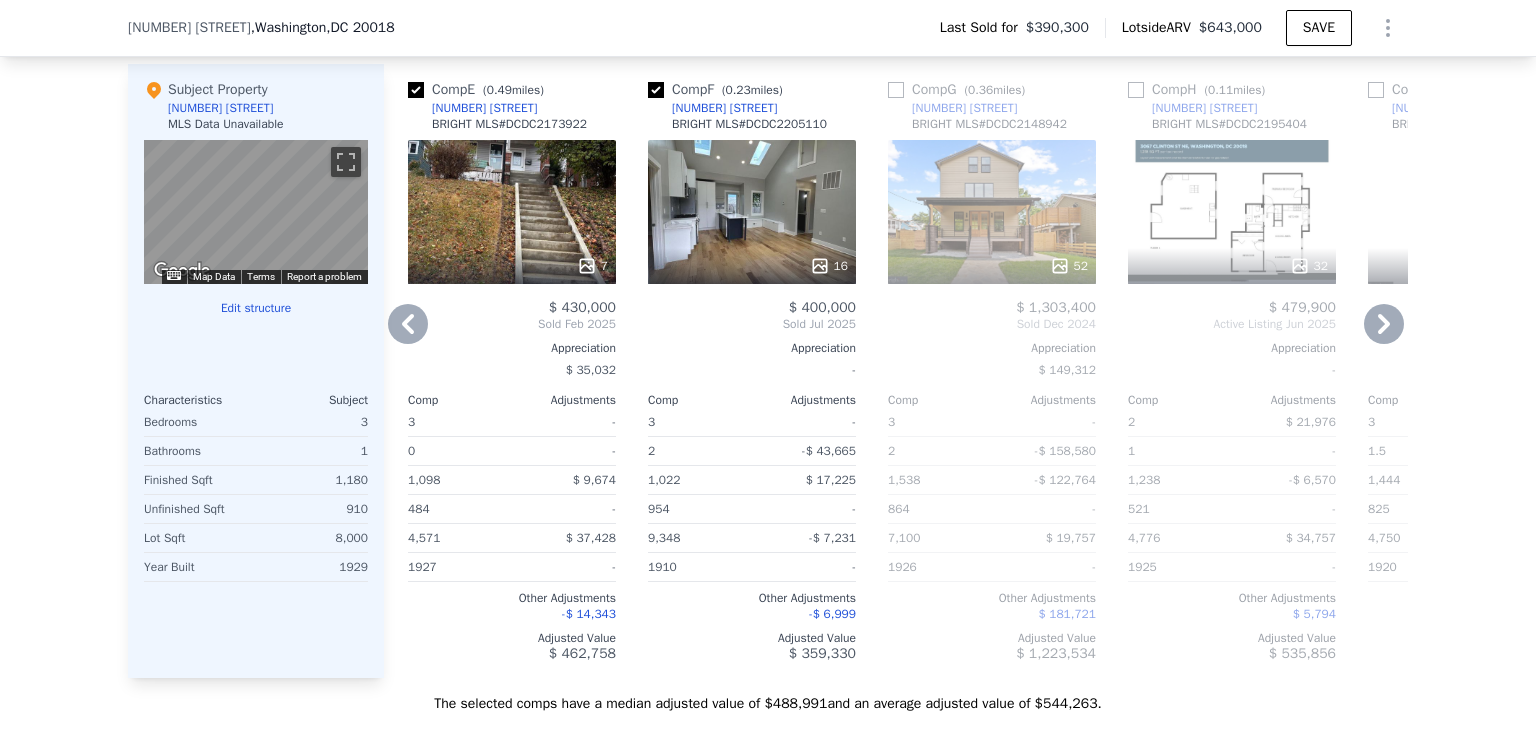 click 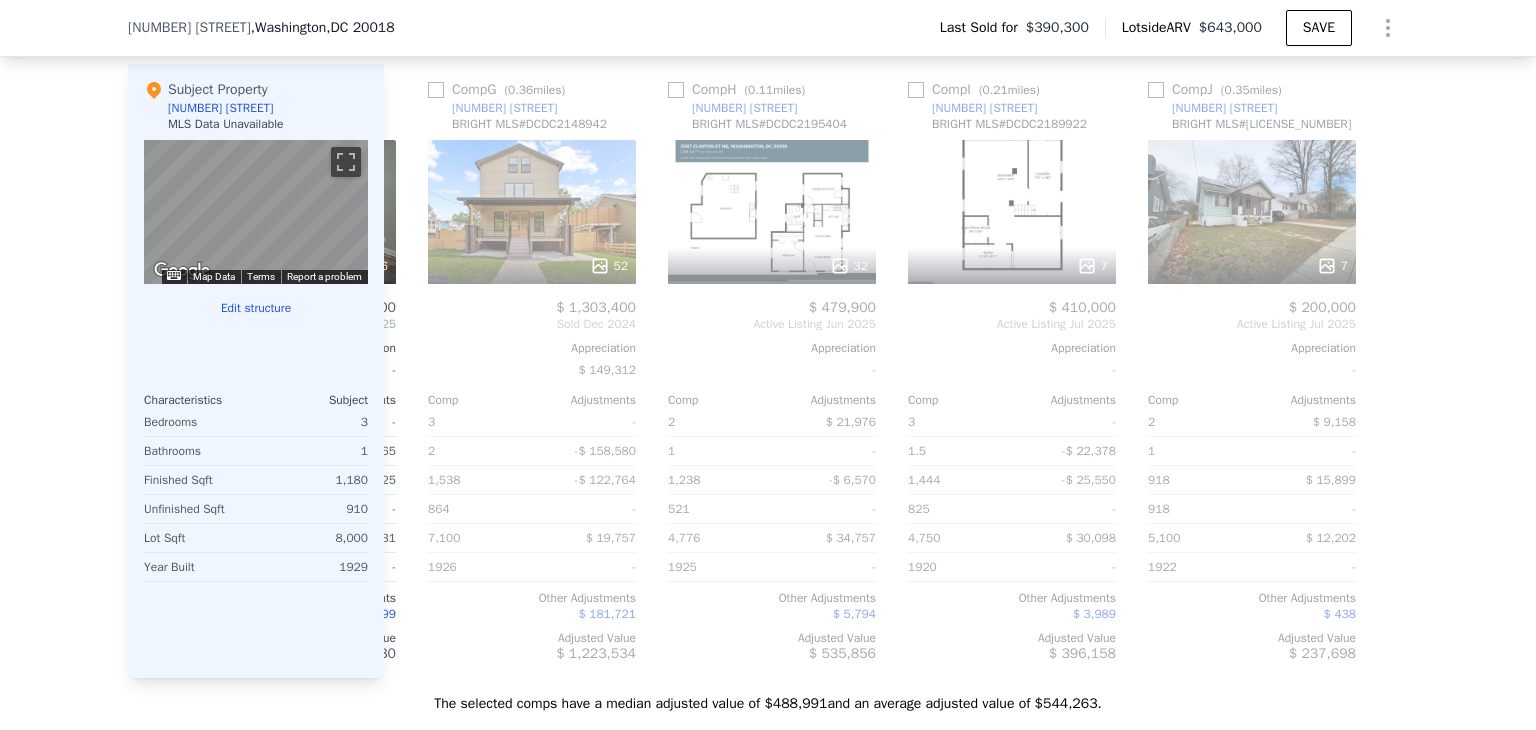 scroll, scrollTop: 0, scrollLeft: 1424, axis: horizontal 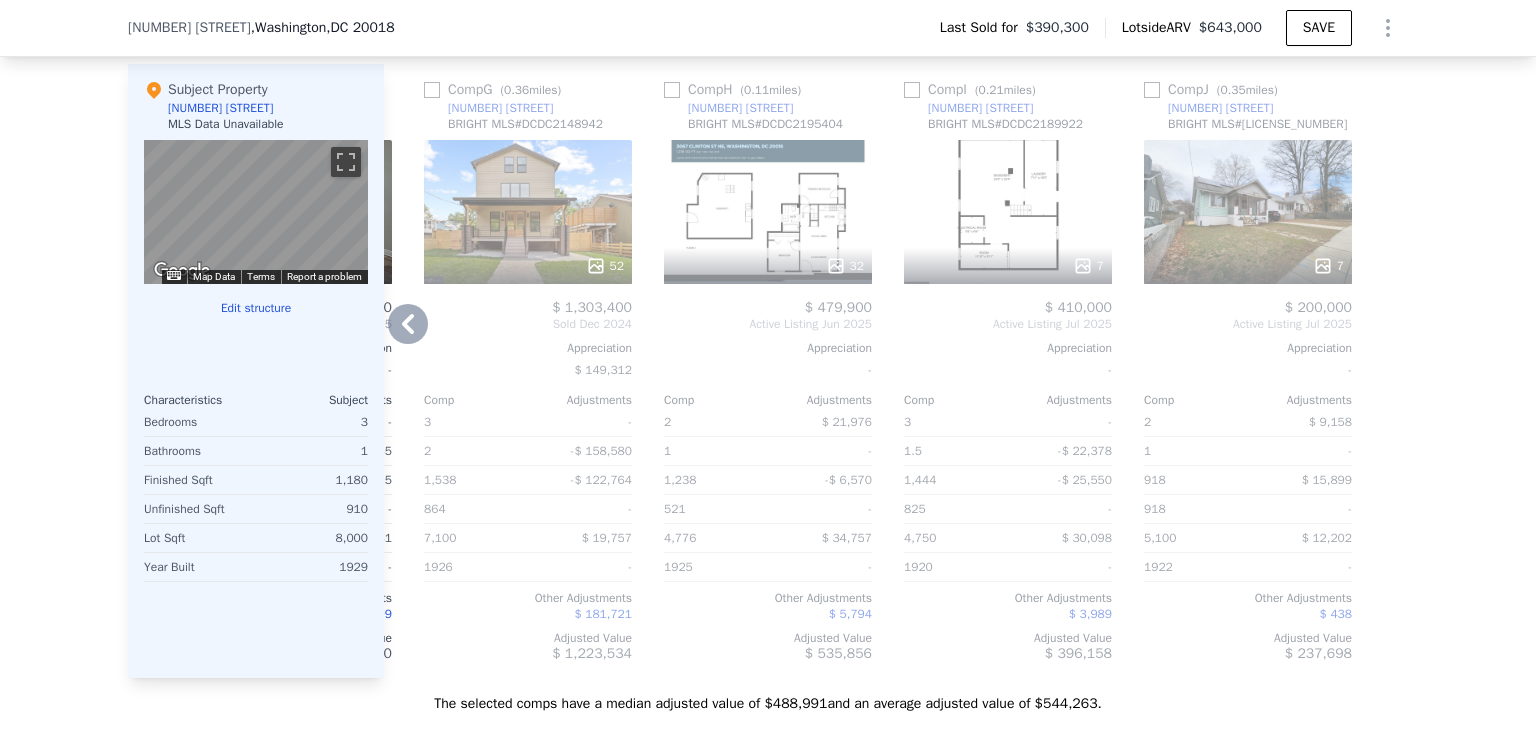 click at bounding box center [1392, 371] 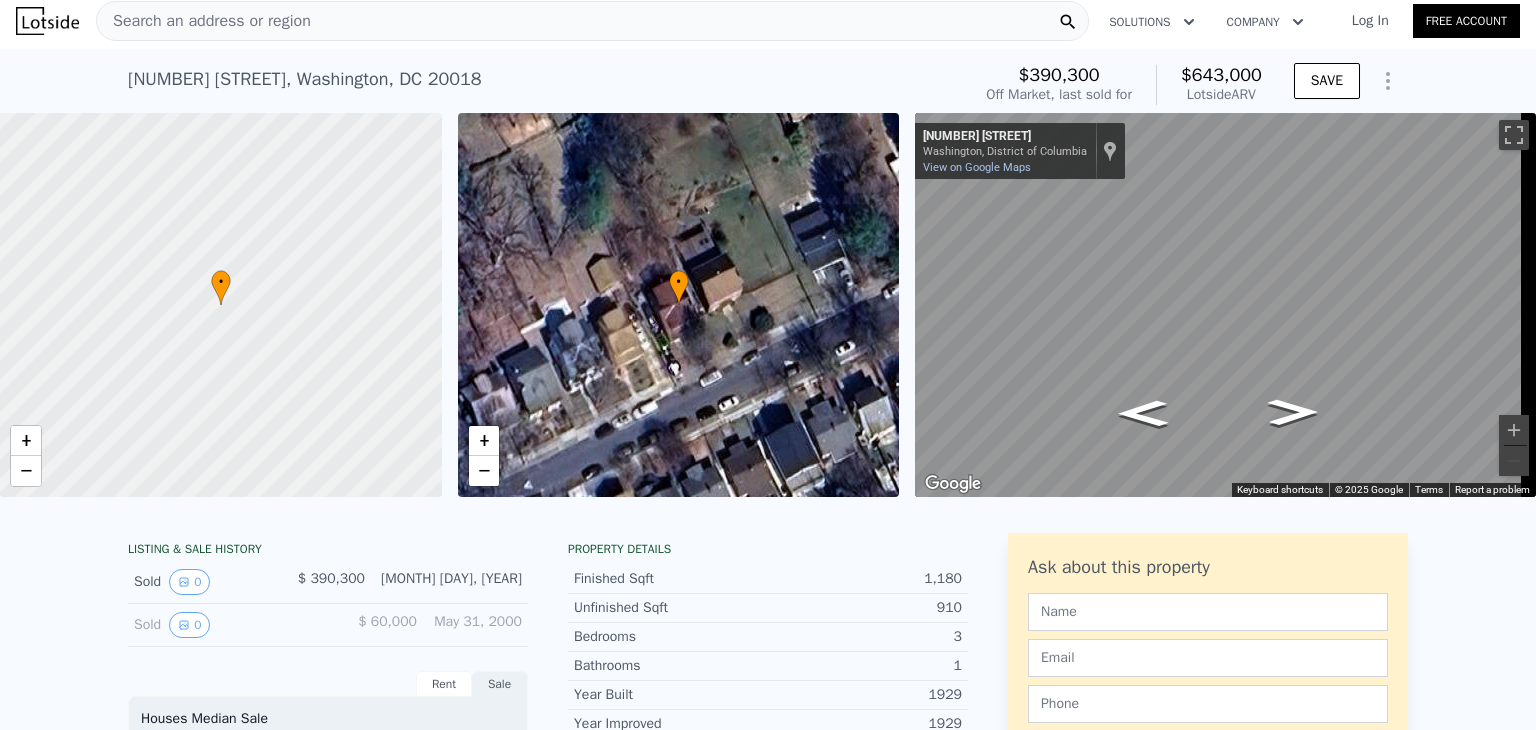 scroll, scrollTop: 0, scrollLeft: 0, axis: both 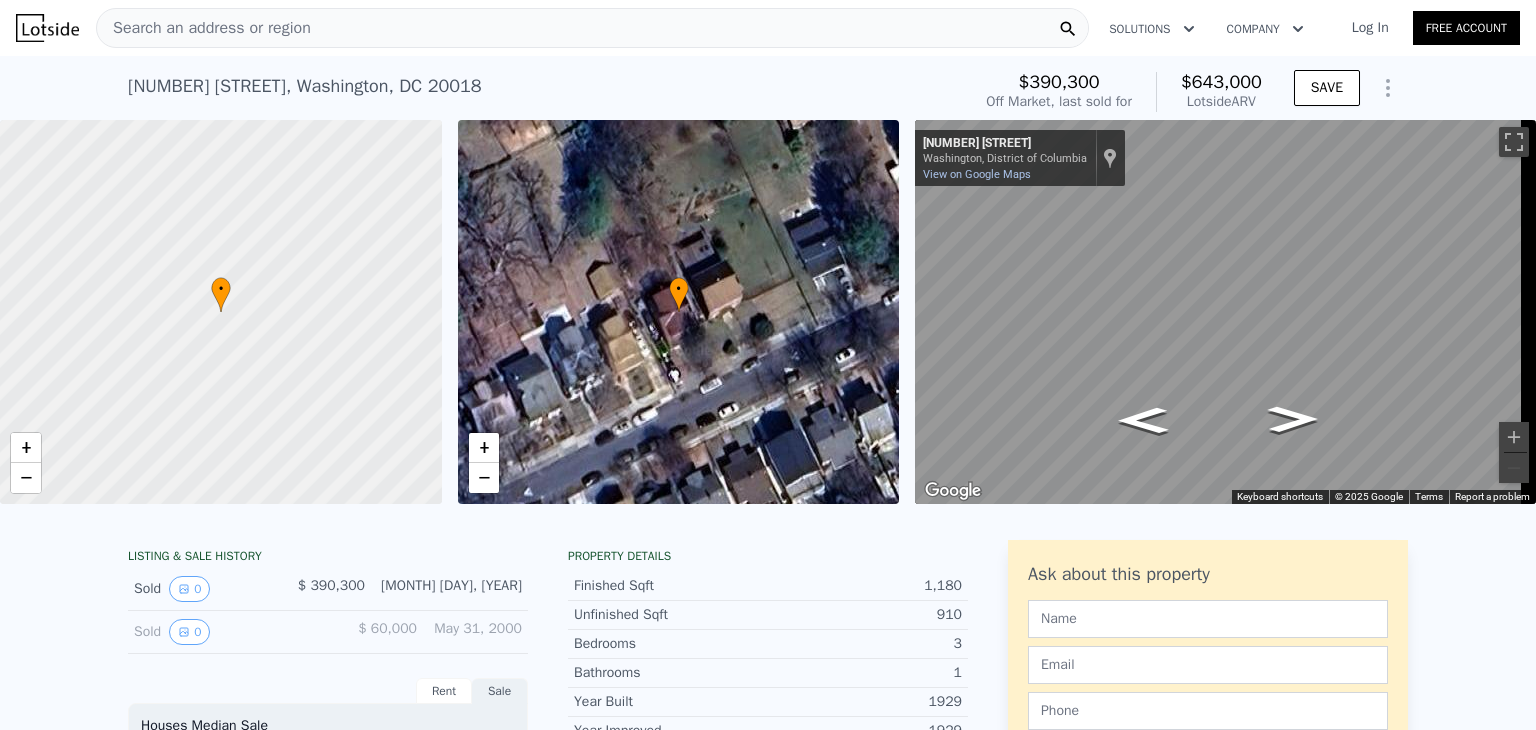 click on "Search an address or region" at bounding box center (204, 28) 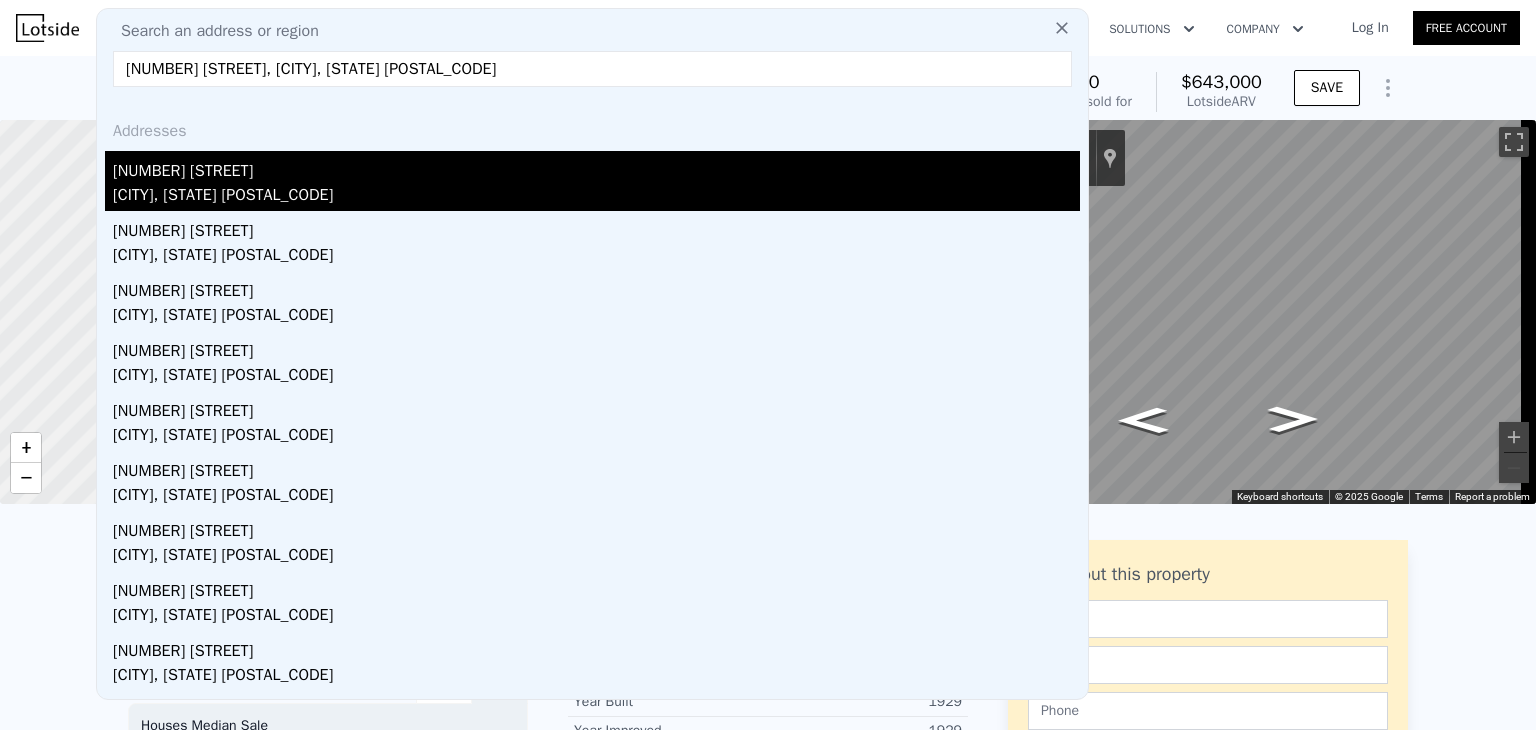 type on "[NUMBER] [STREET], [CITY], [STATE] [POSTAL_CODE]" 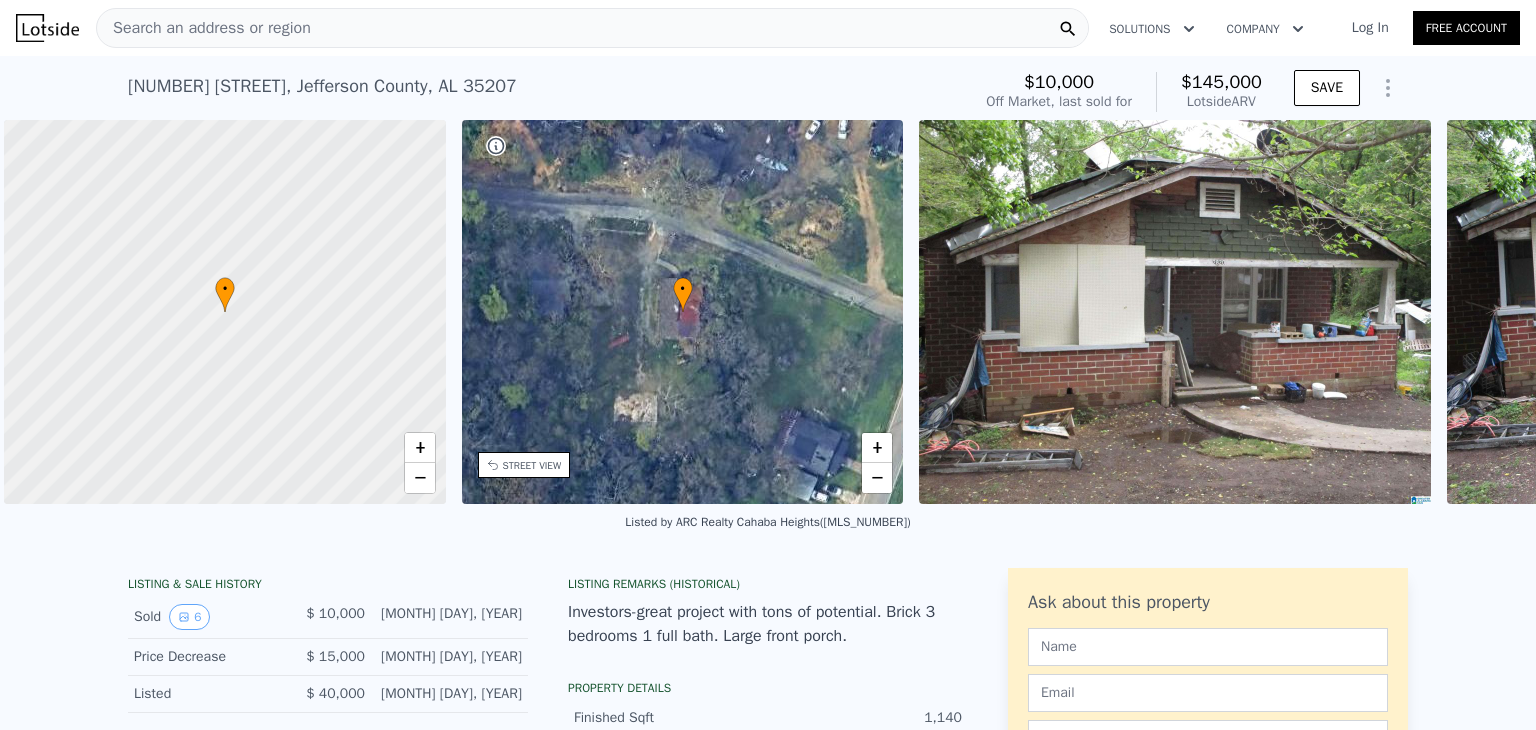 scroll, scrollTop: 0, scrollLeft: 8, axis: horizontal 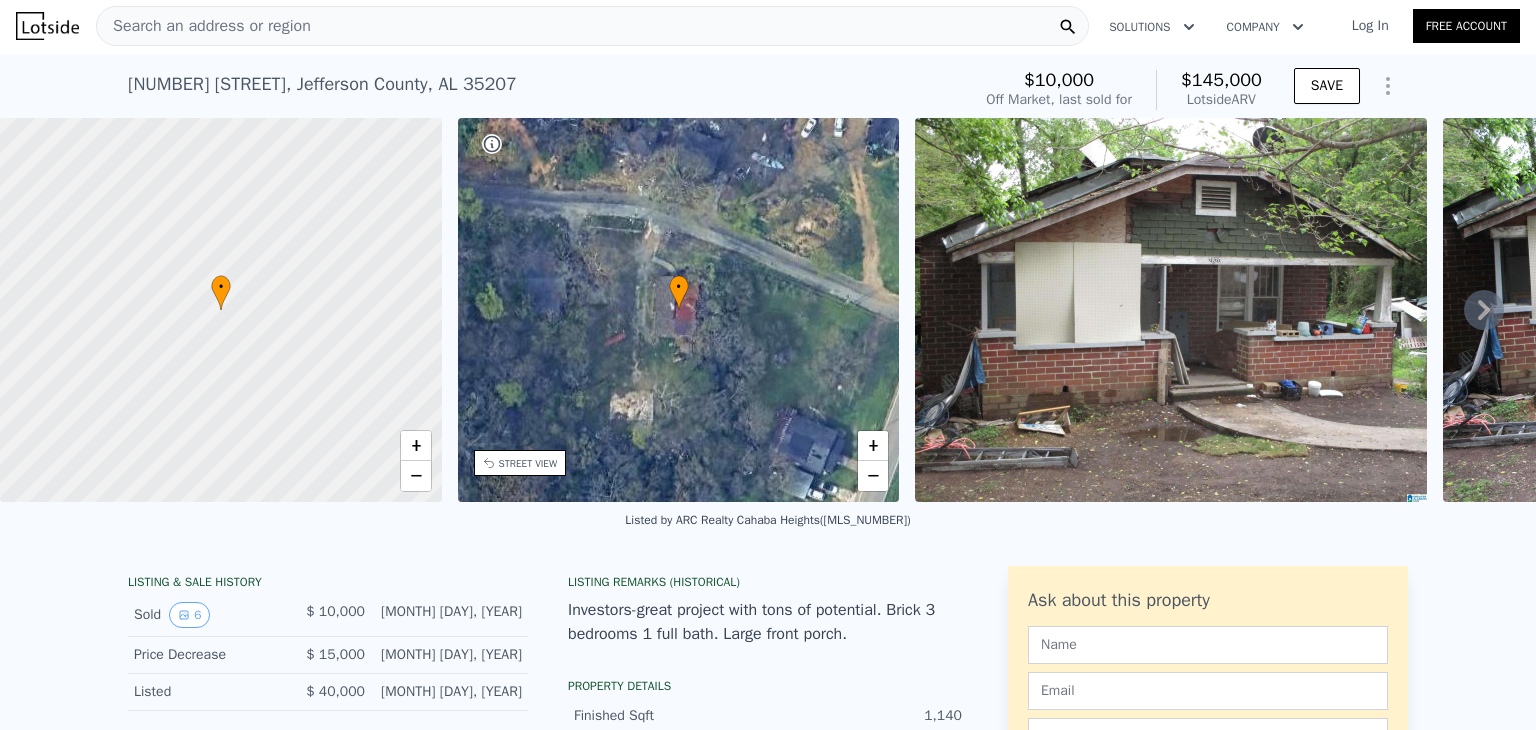 click on "Search an address or region" at bounding box center (592, 26) 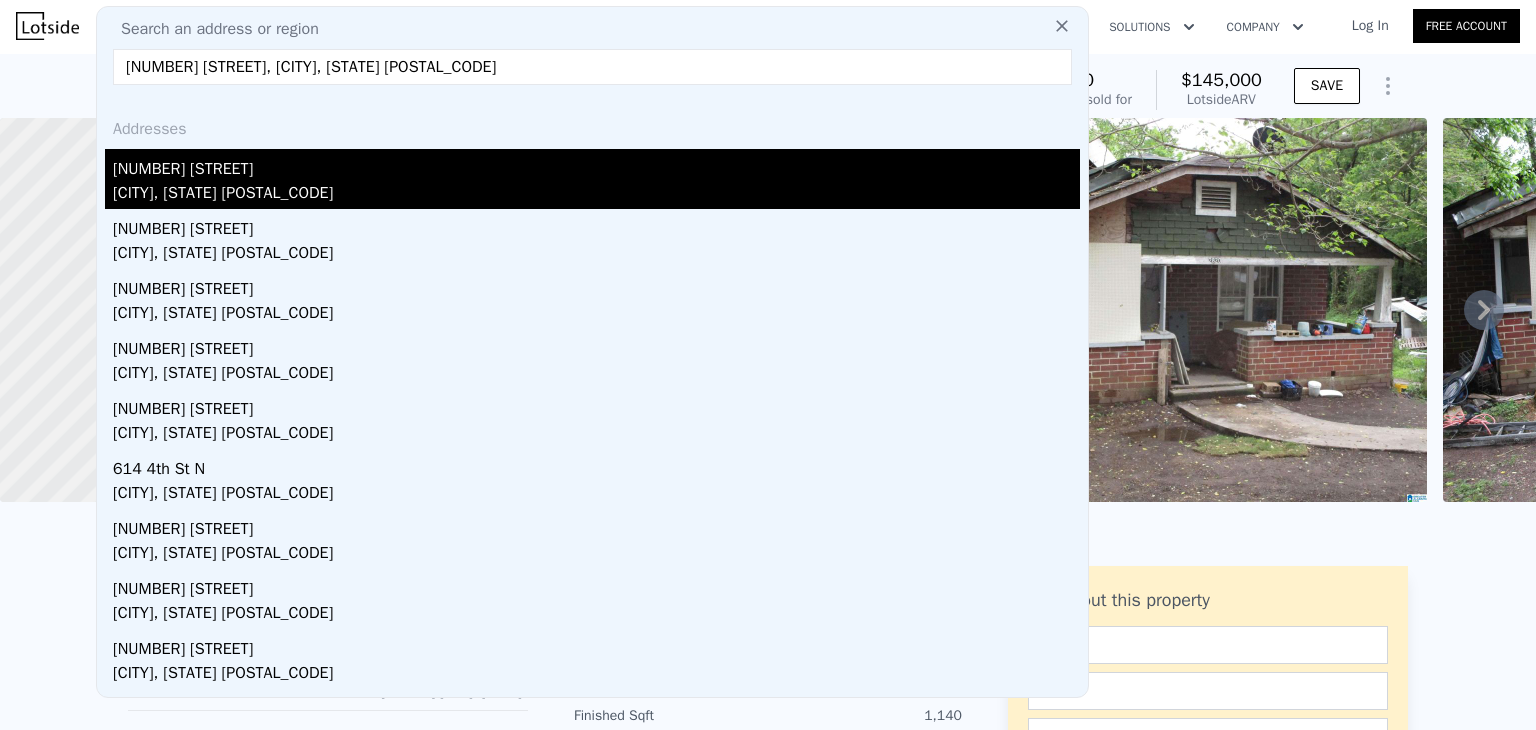 type on "[NUMBER] [STREET], [CITY], [STATE] [POSTAL_CODE]" 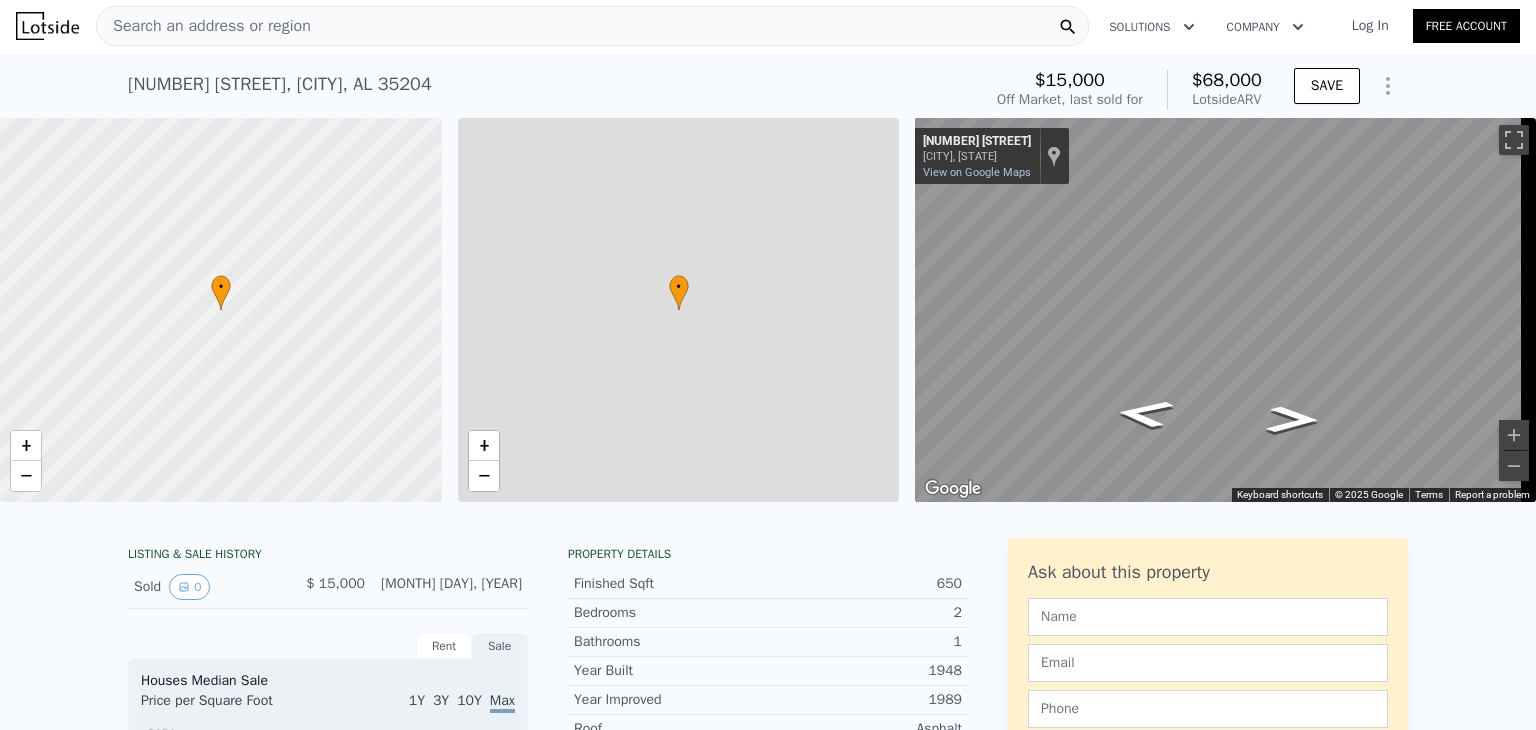 scroll, scrollTop: 0, scrollLeft: 0, axis: both 